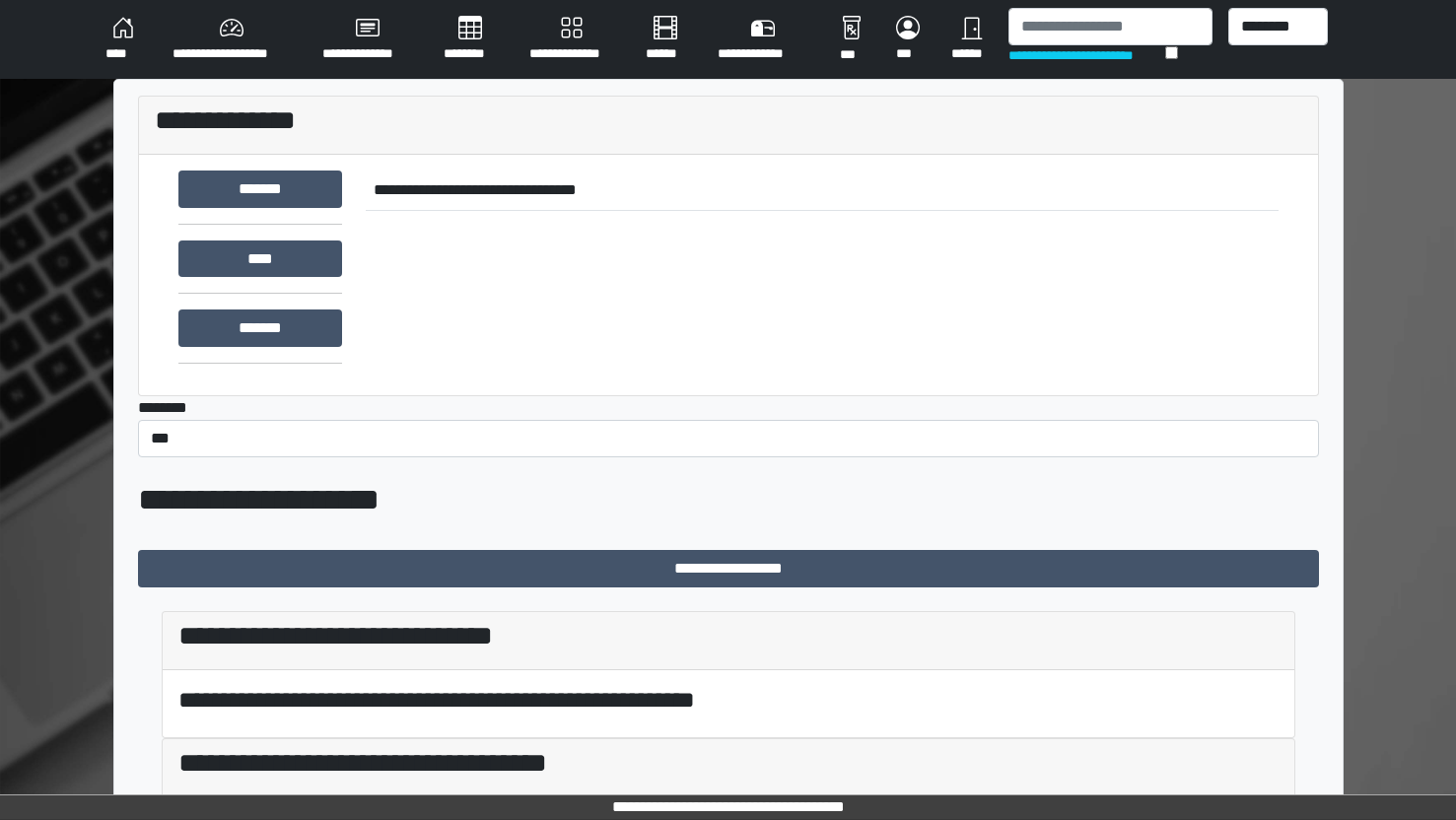 scroll, scrollTop: 0, scrollLeft: 0, axis: both 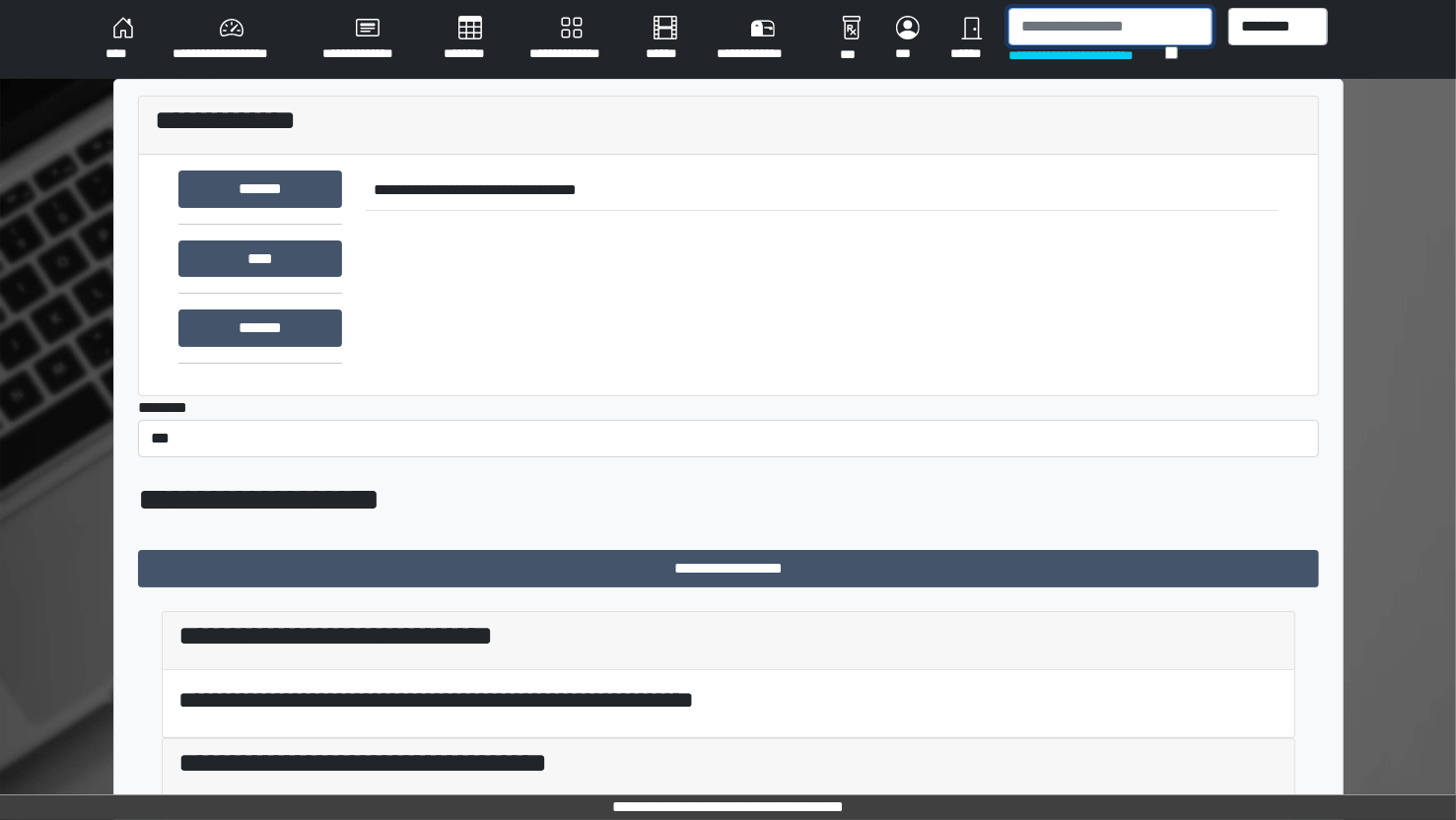 click at bounding box center [1110, 27] 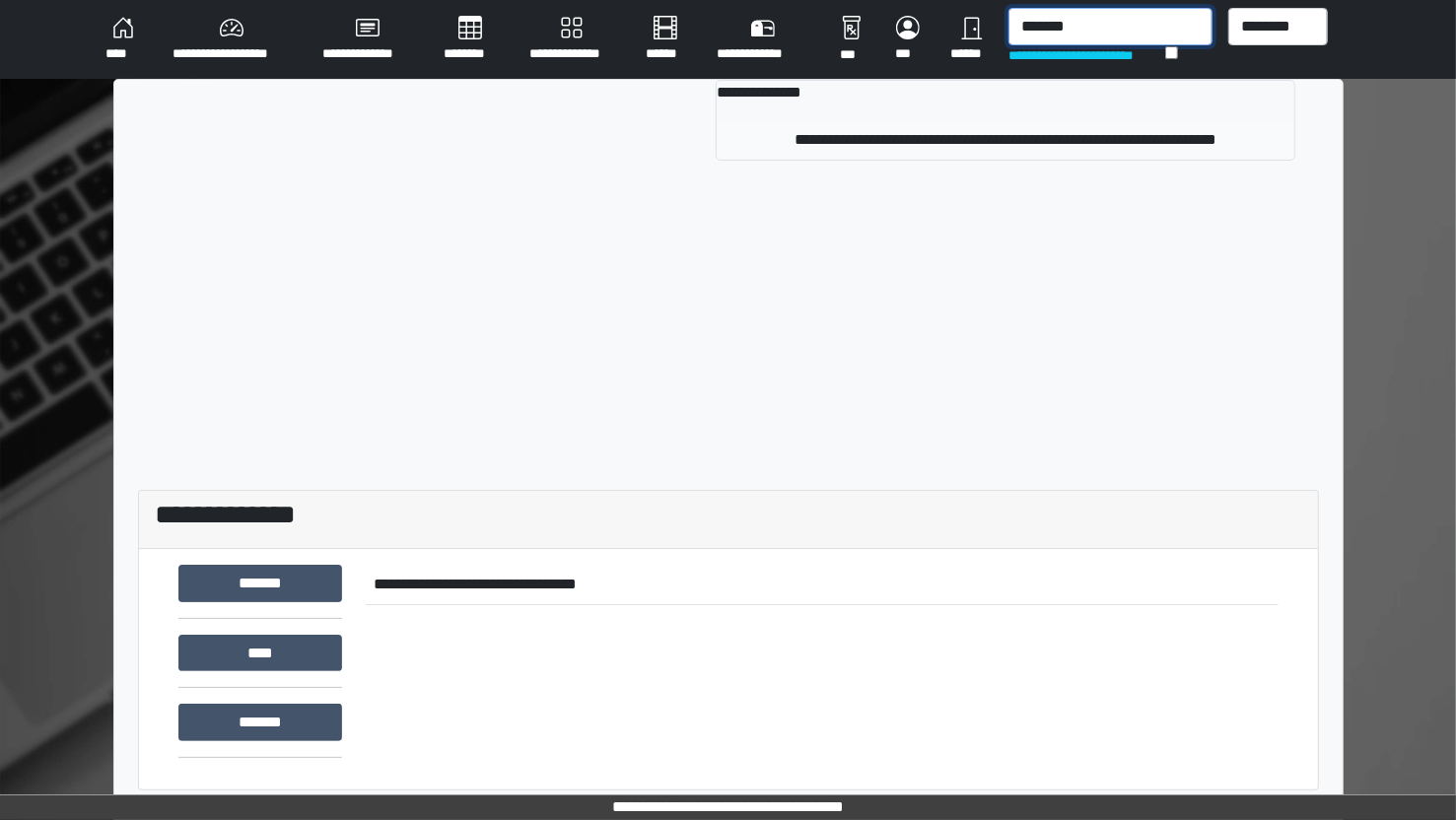 type on "*******" 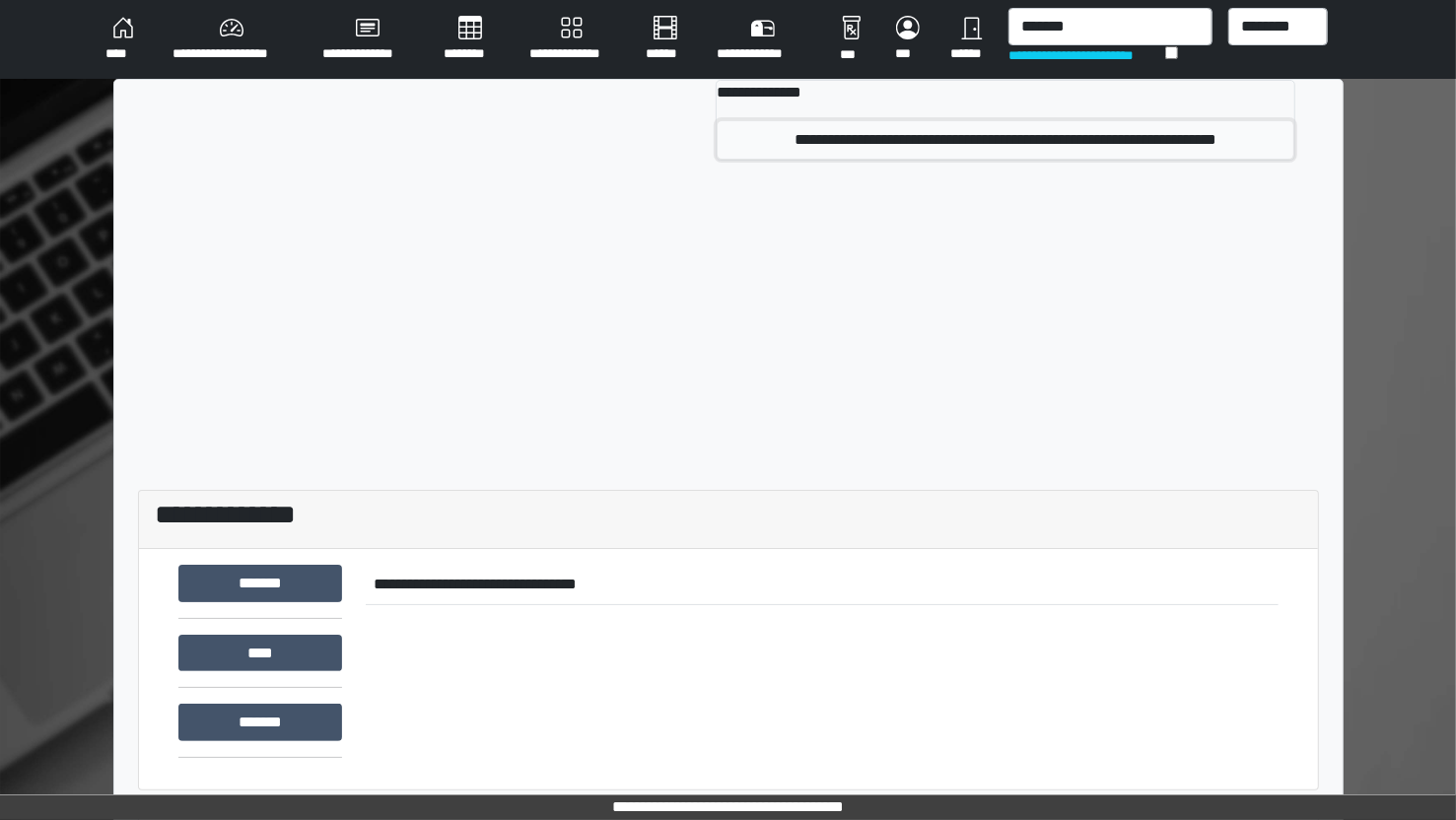 click on "**********" at bounding box center [1005, 140] 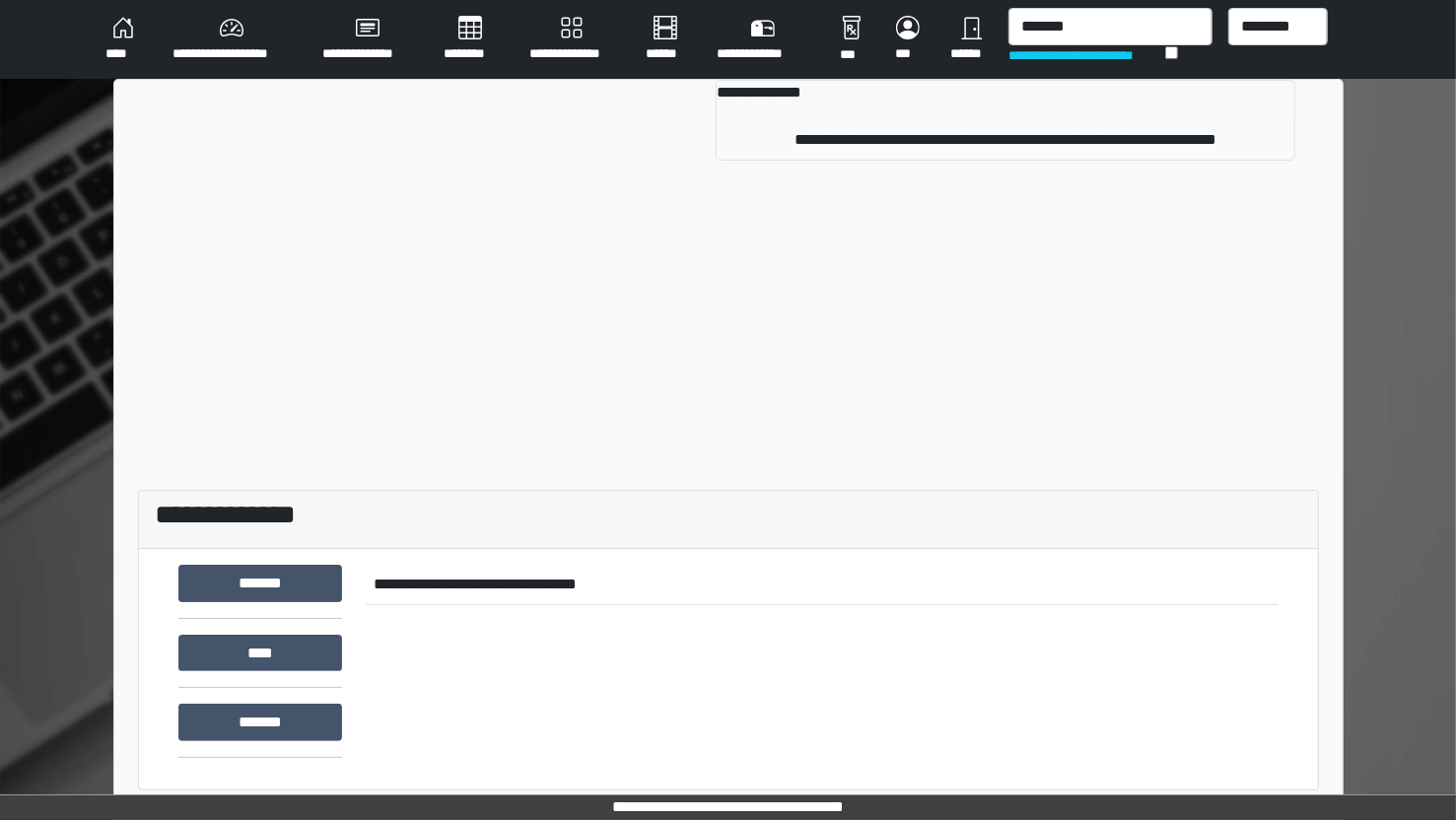 type 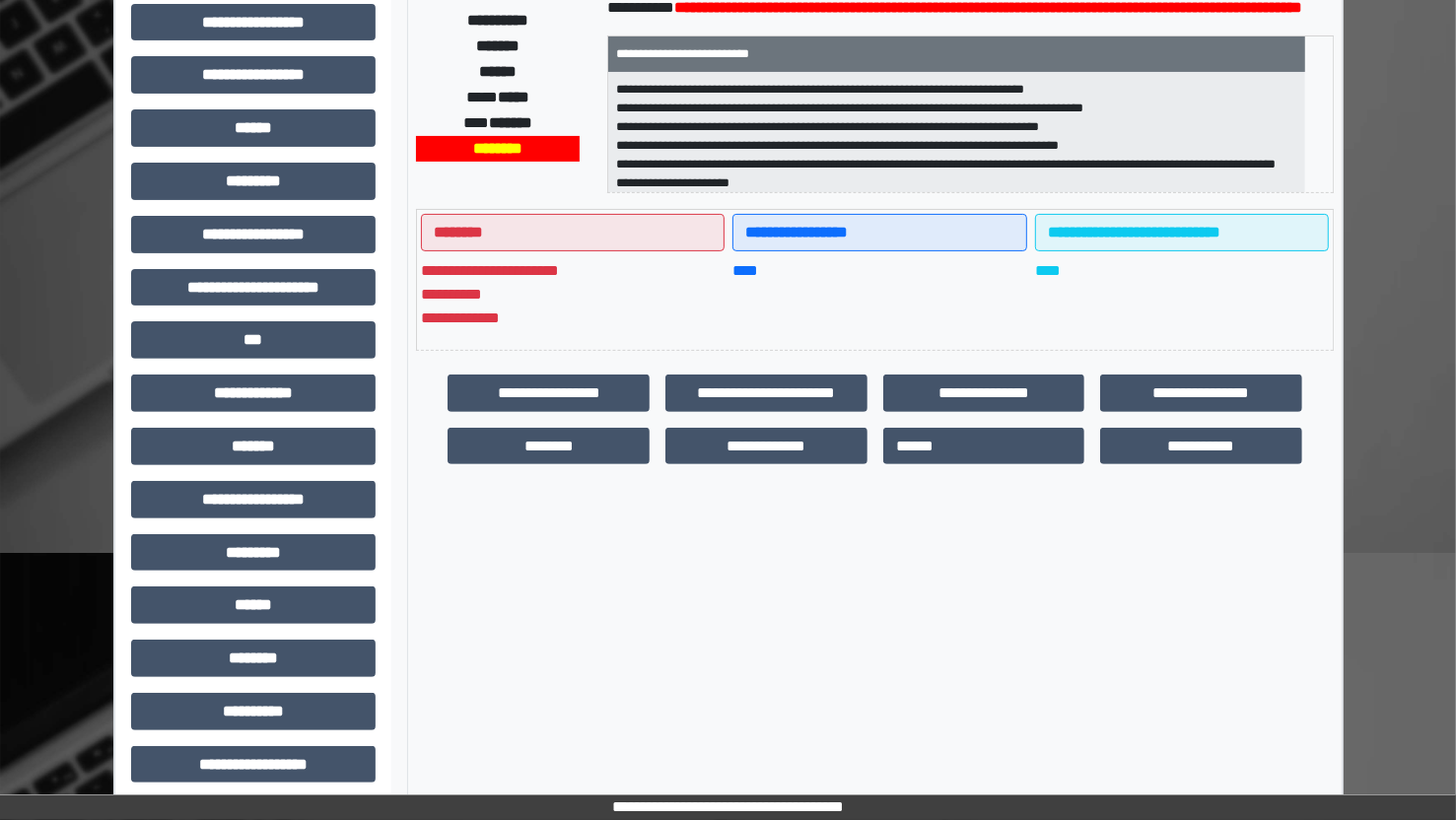 scroll, scrollTop: 333, scrollLeft: 0, axis: vertical 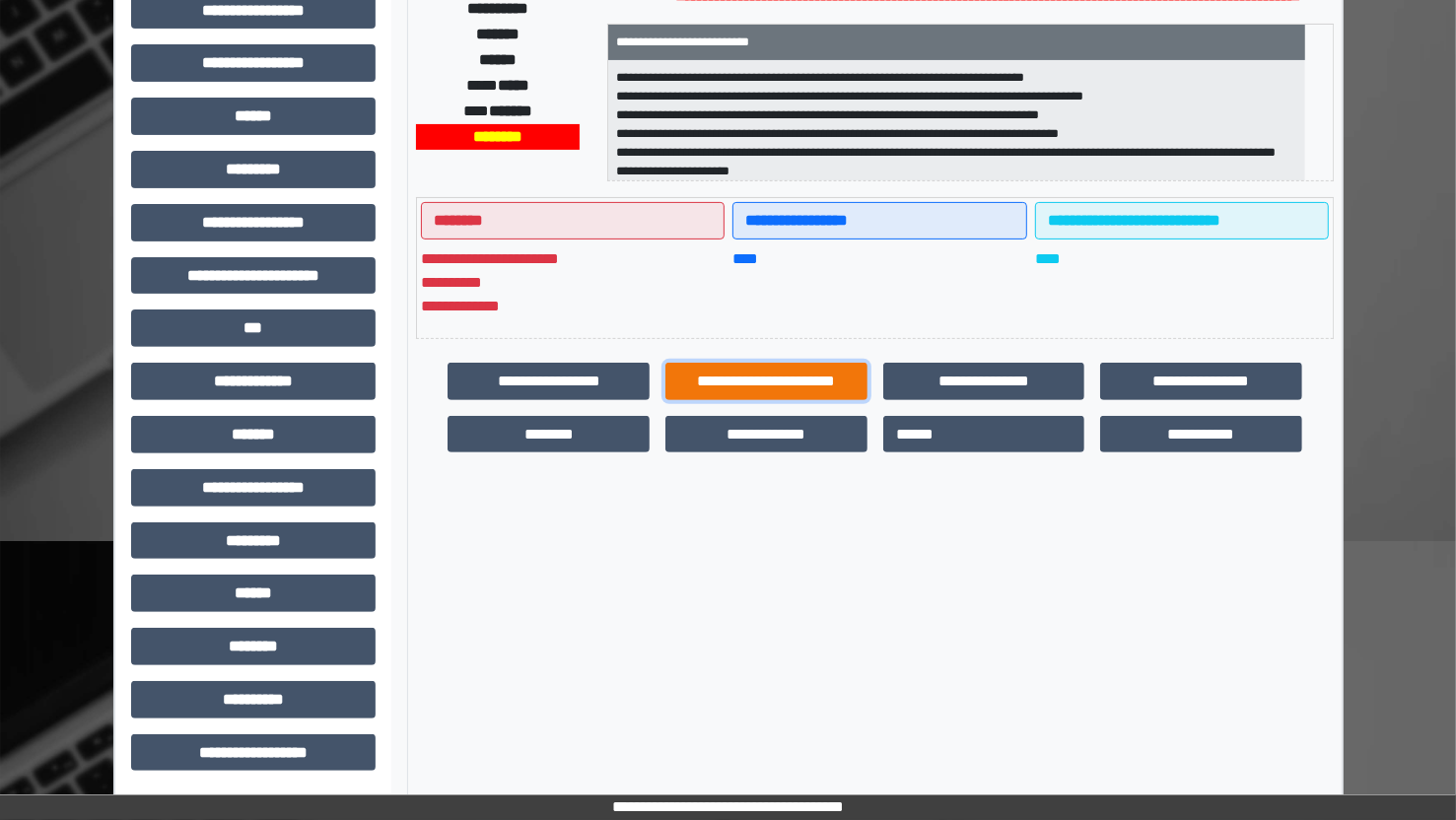 click on "**********" at bounding box center (766, 381) 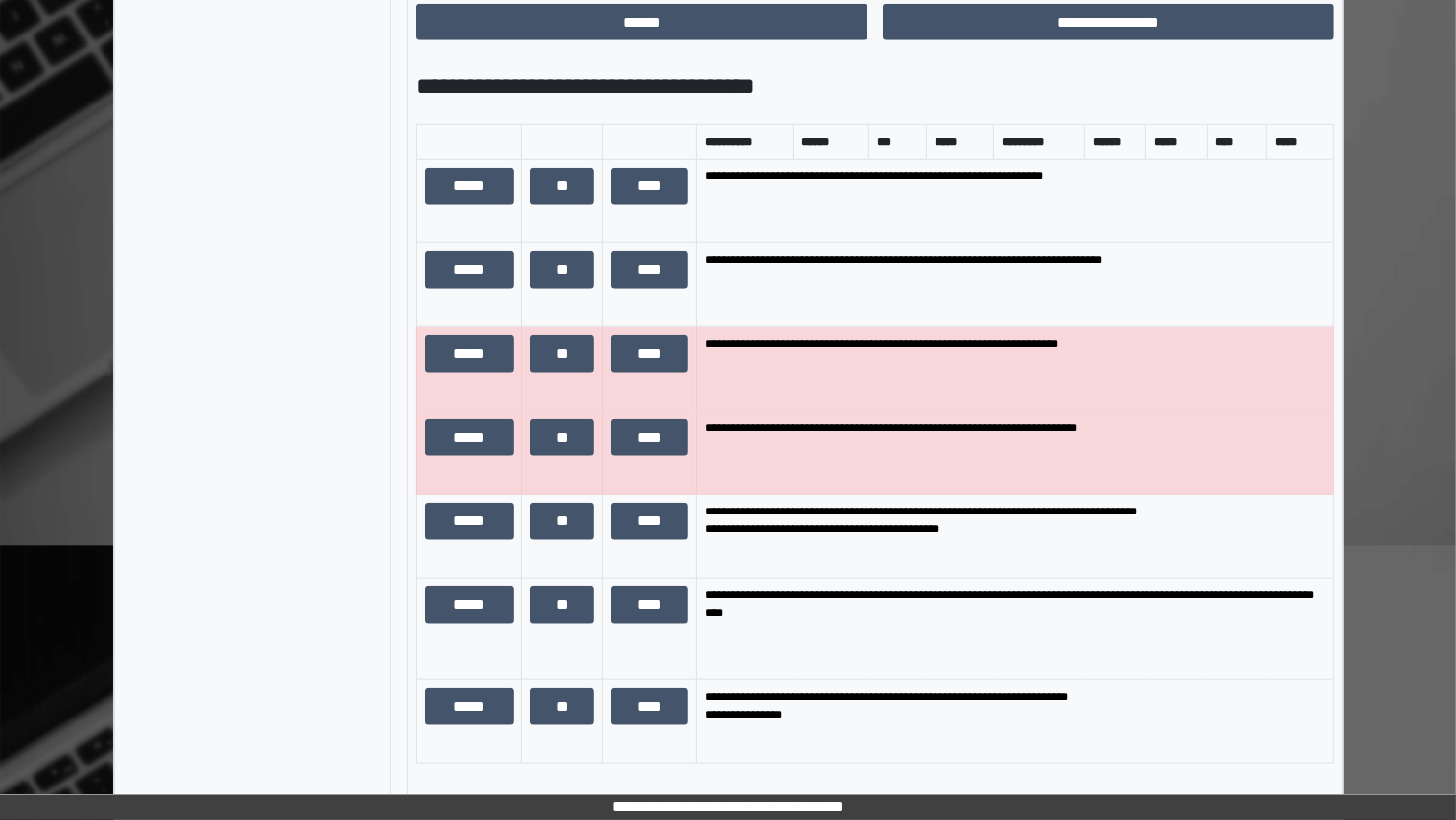 scroll, scrollTop: 1587, scrollLeft: 0, axis: vertical 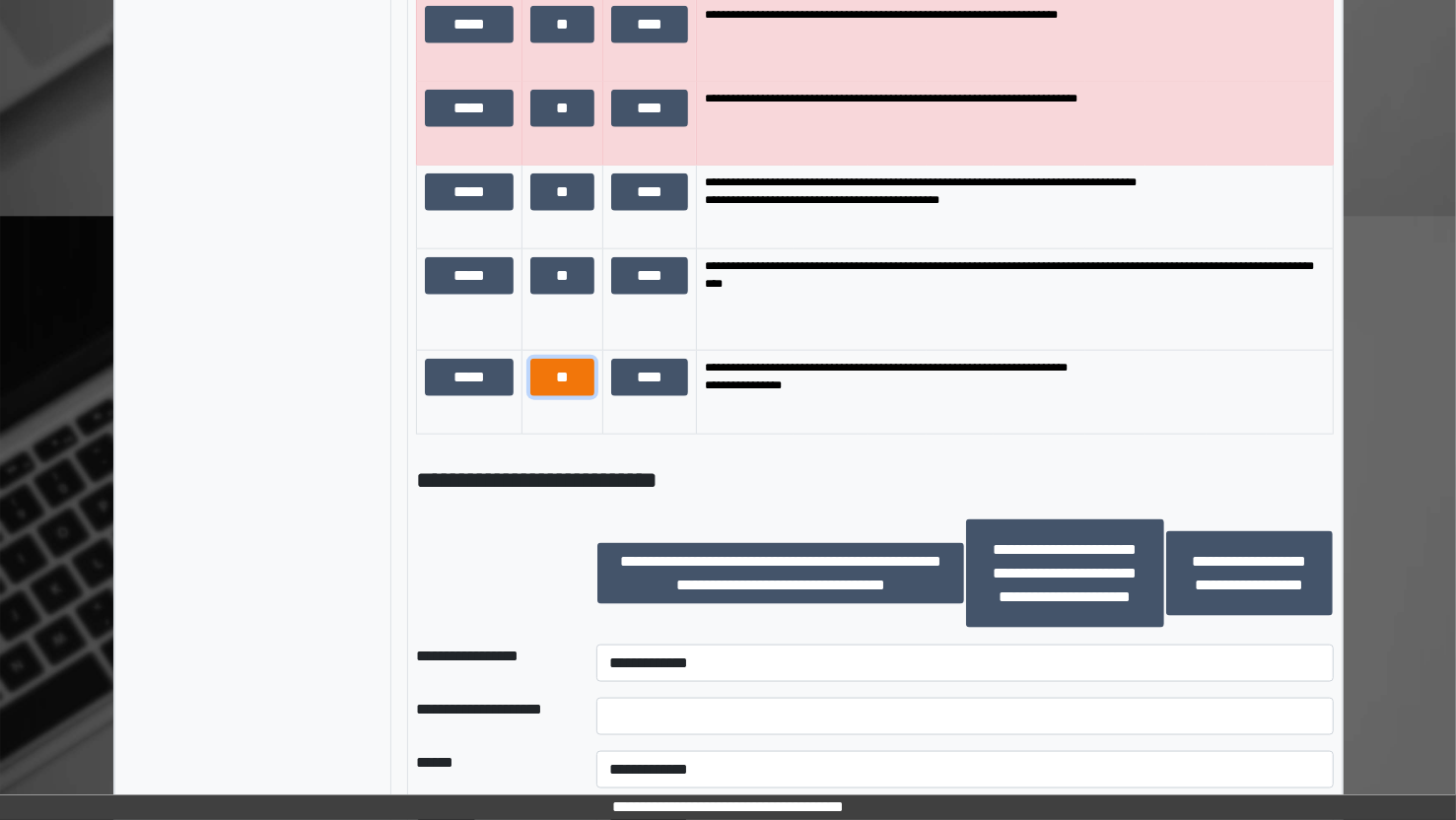 click on "**" at bounding box center (562, 377) 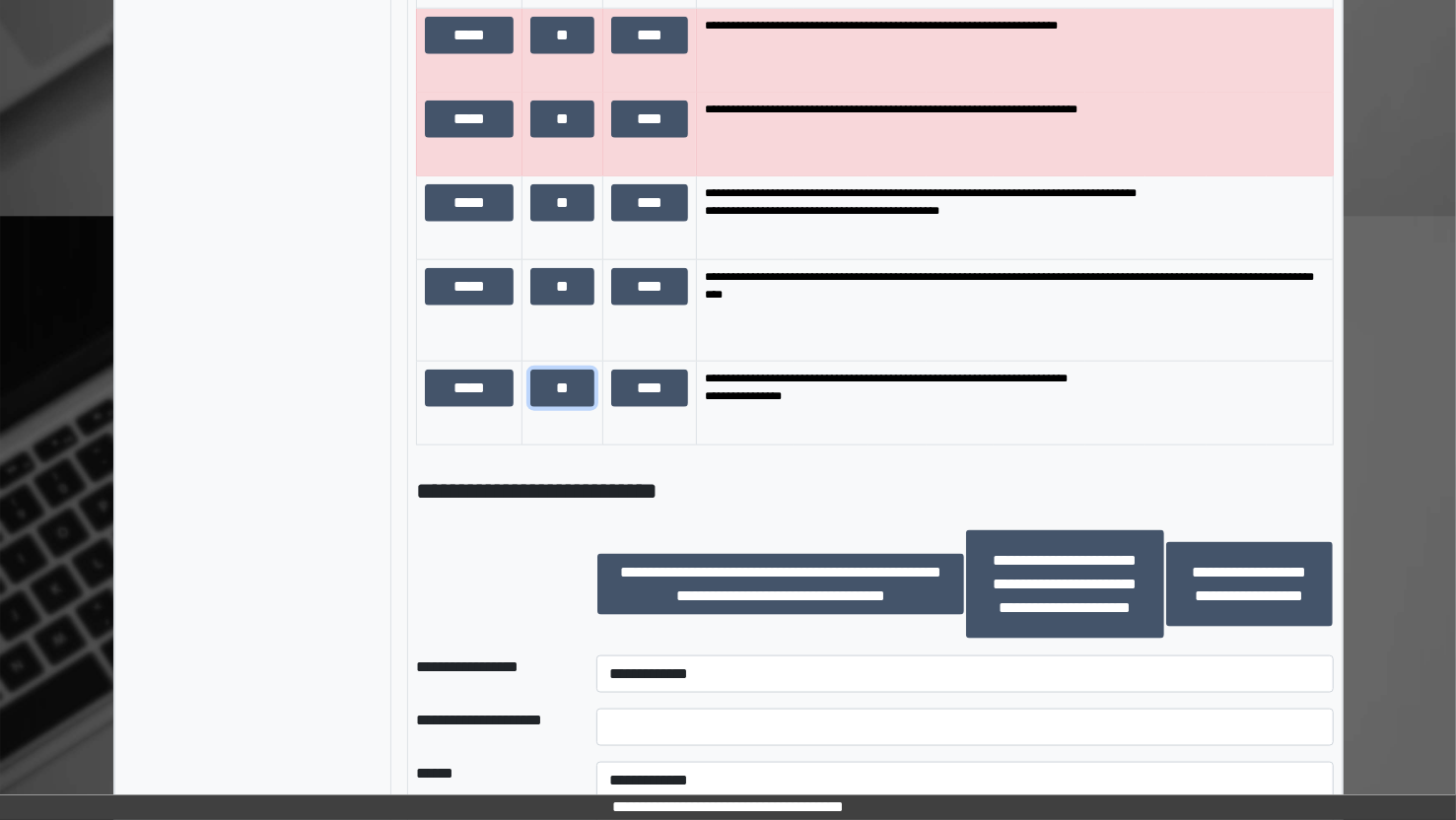 scroll, scrollTop: 2035, scrollLeft: 0, axis: vertical 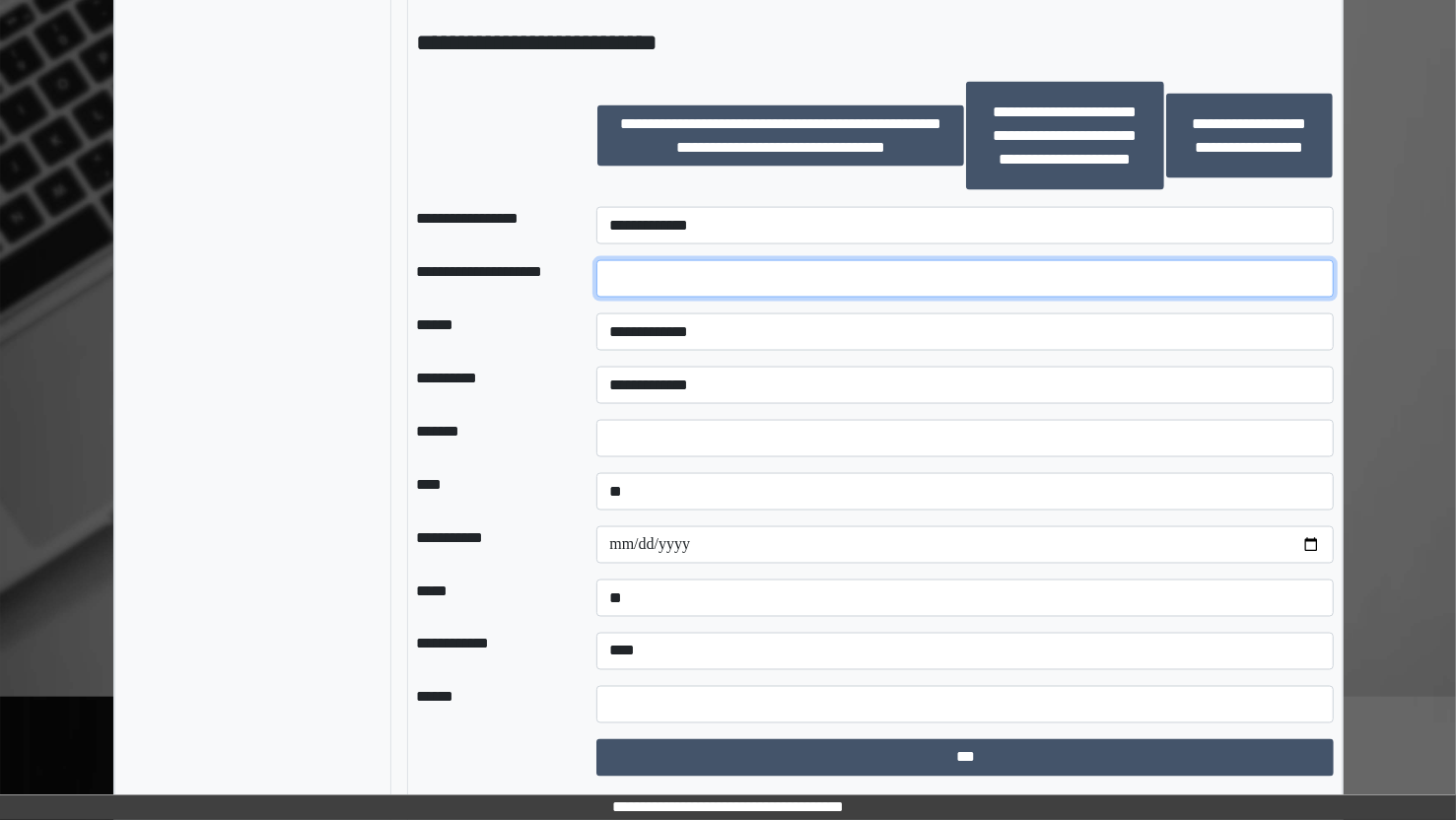 click at bounding box center (965, 279) 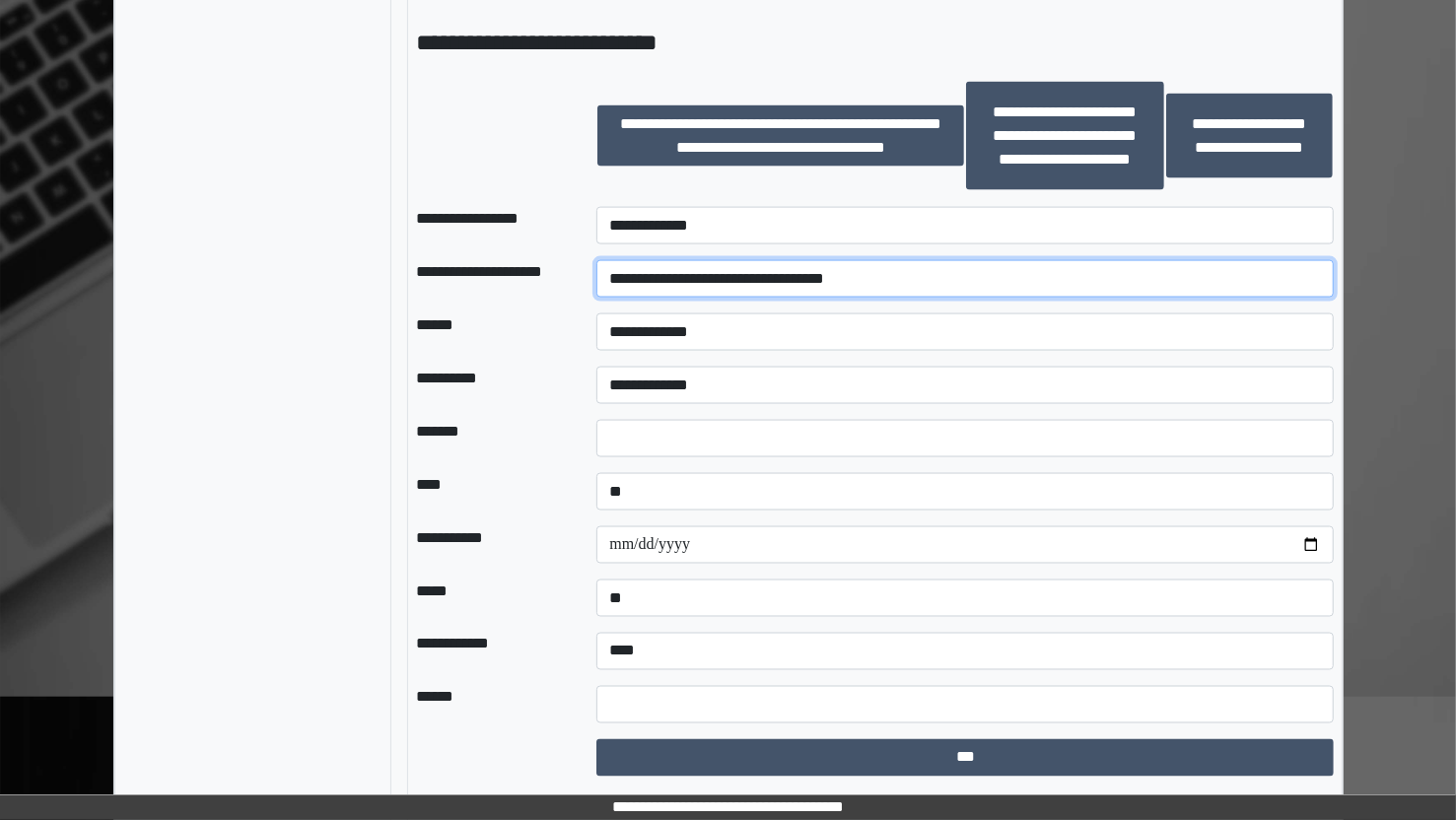 type on "**********" 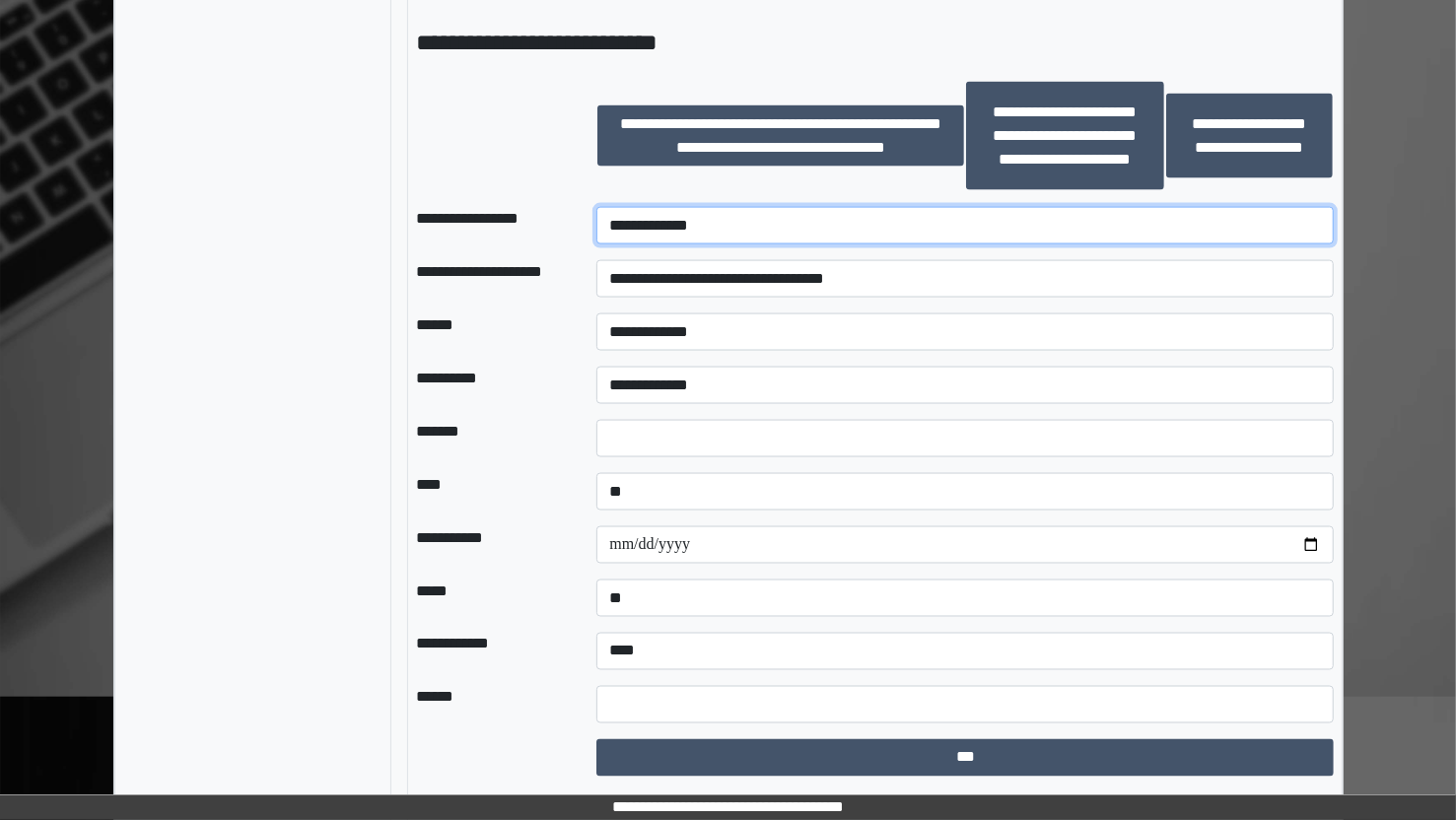 click on "**********" at bounding box center [965, 226] 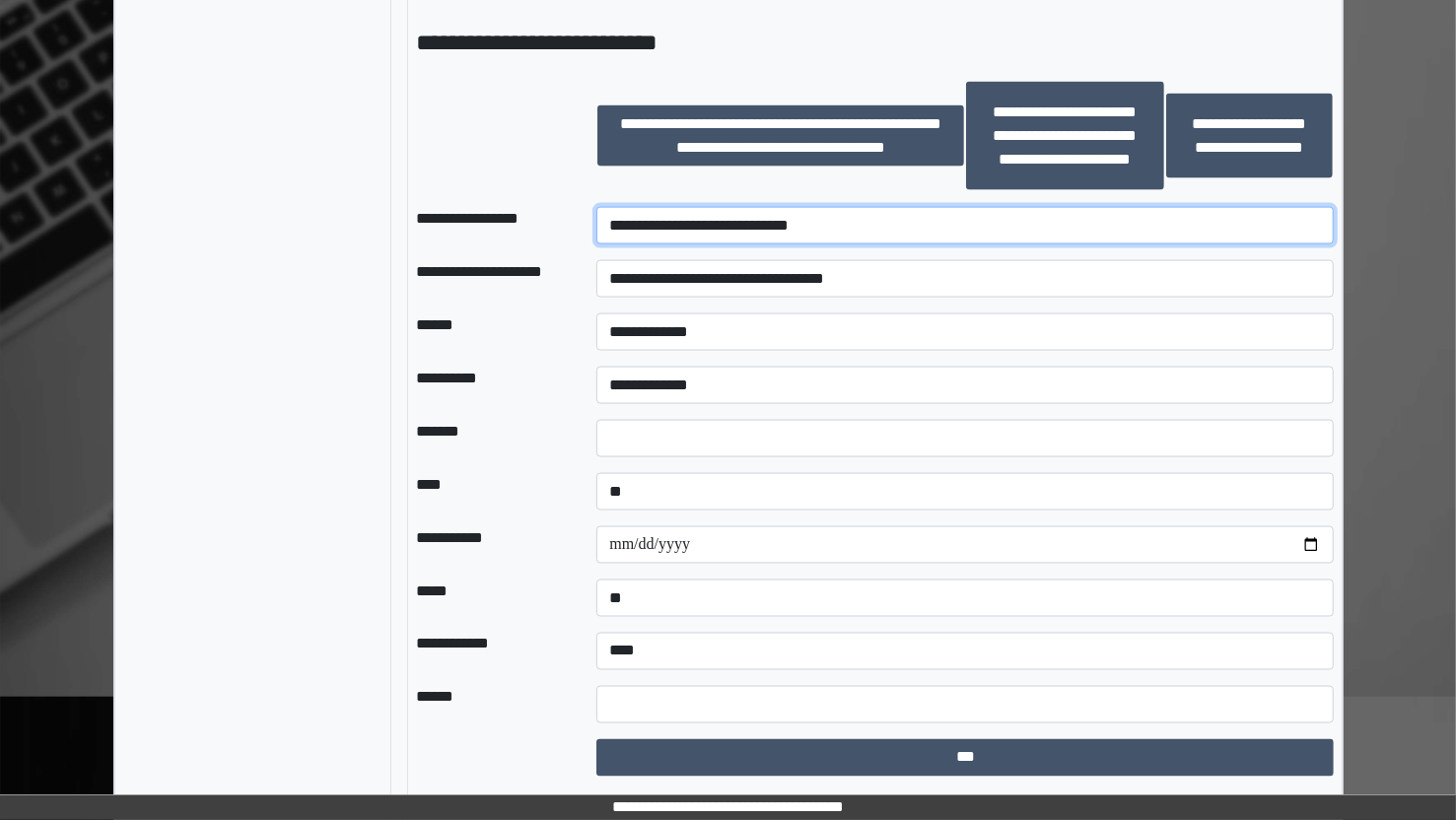 click on "**********" at bounding box center [965, 226] 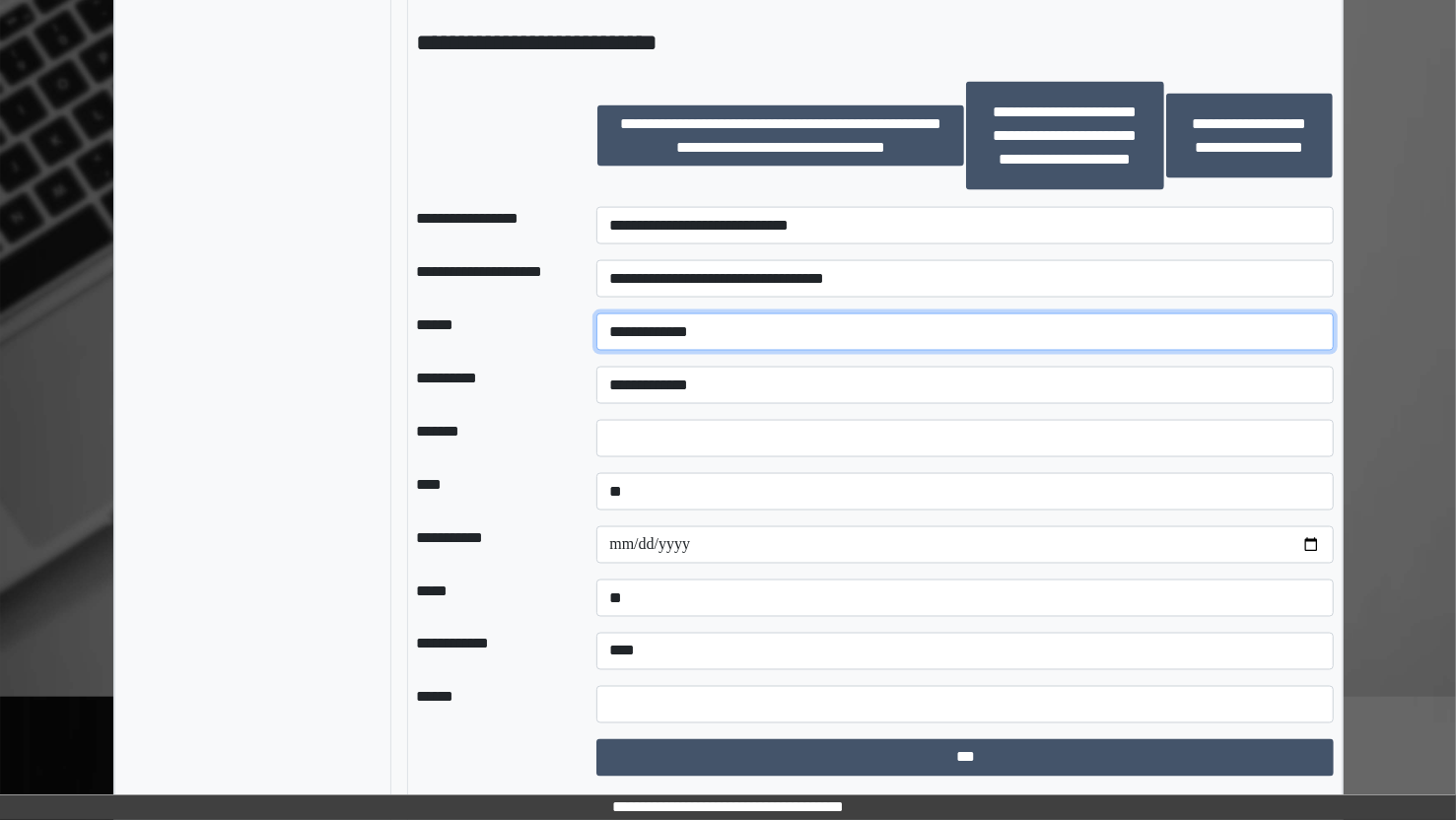 click on "**********" at bounding box center (965, 332) 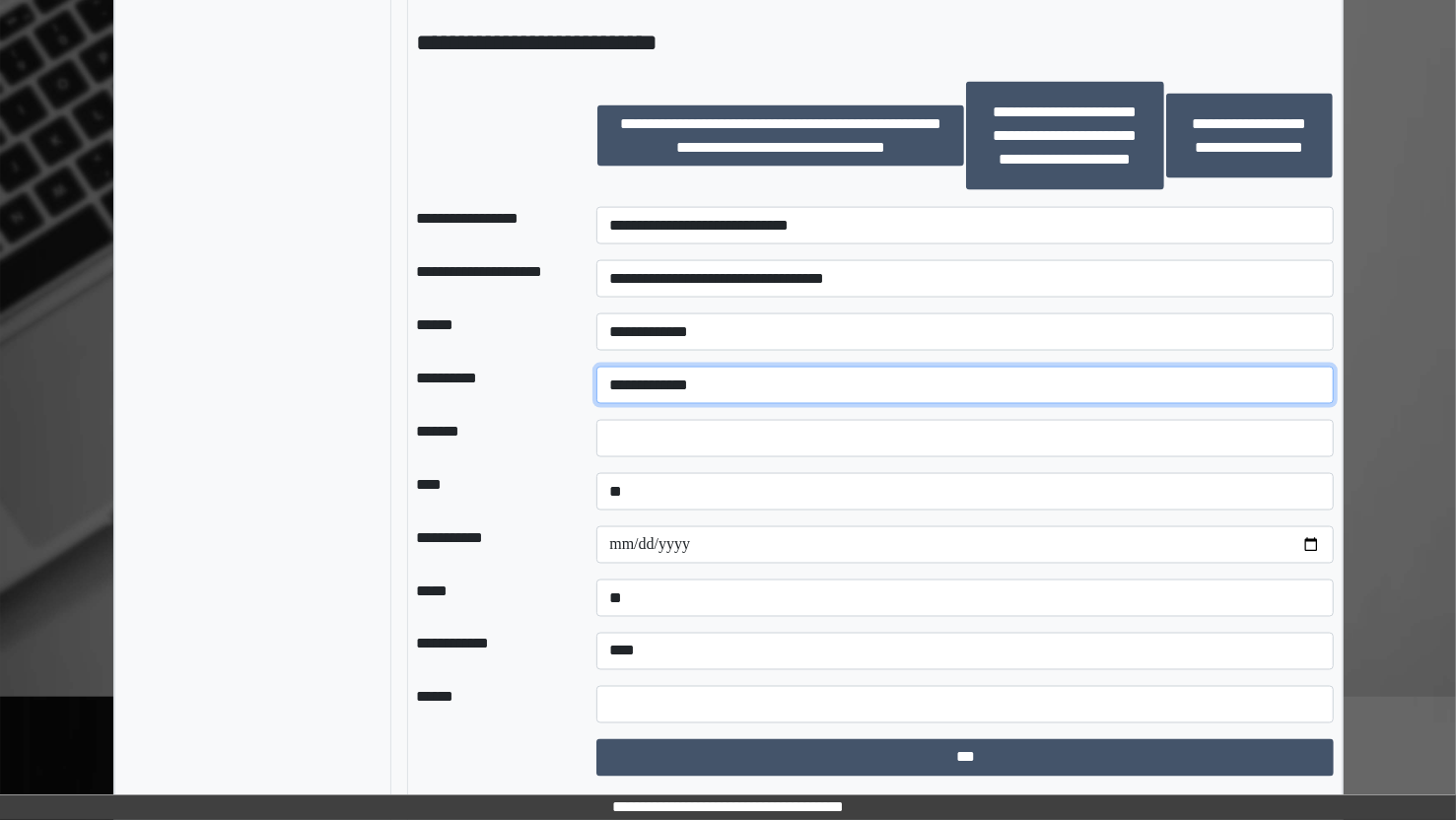 click on "**********" at bounding box center [965, 385] 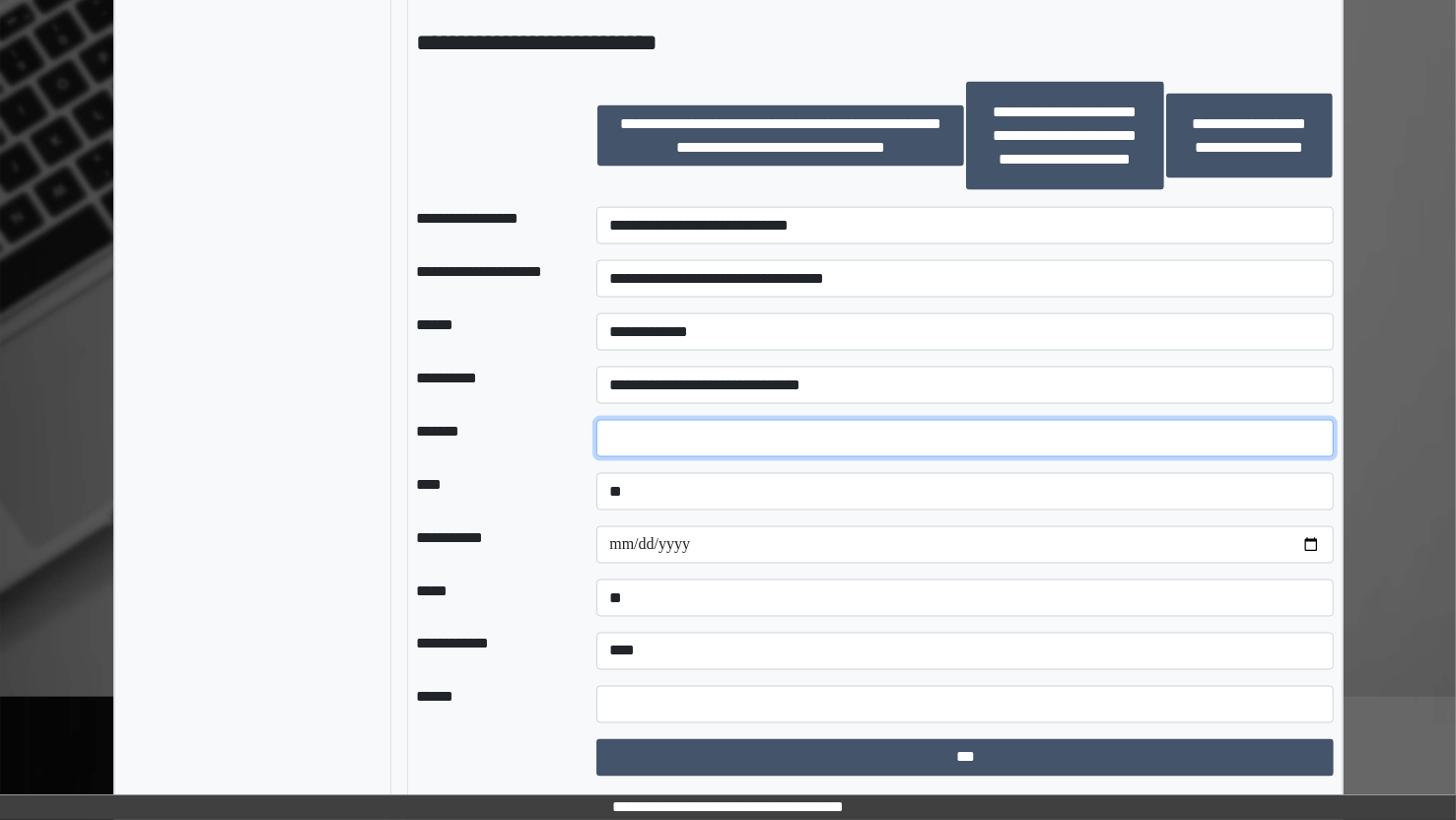 click at bounding box center [965, 439] 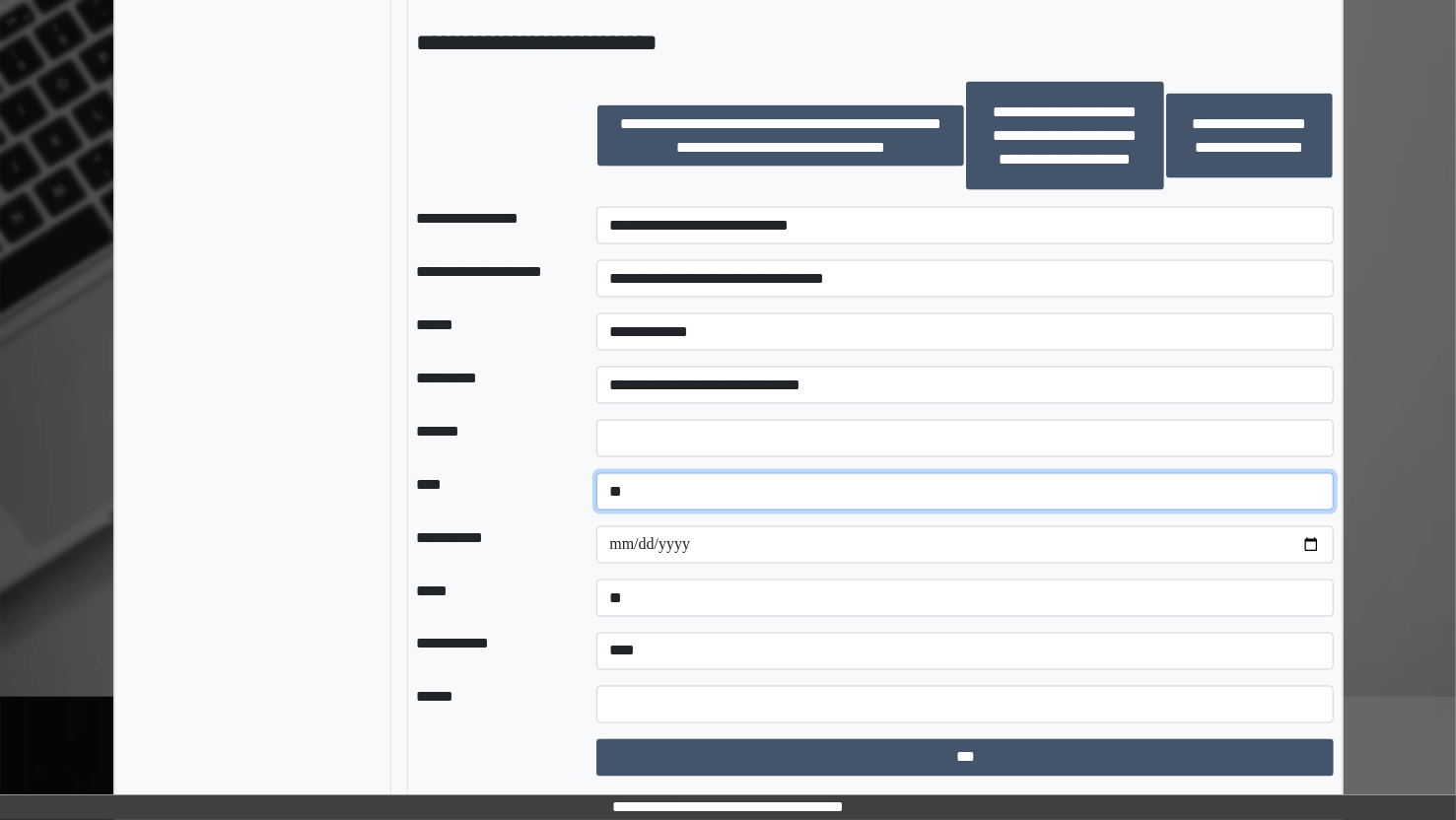 click on "**********" at bounding box center (965, 492) 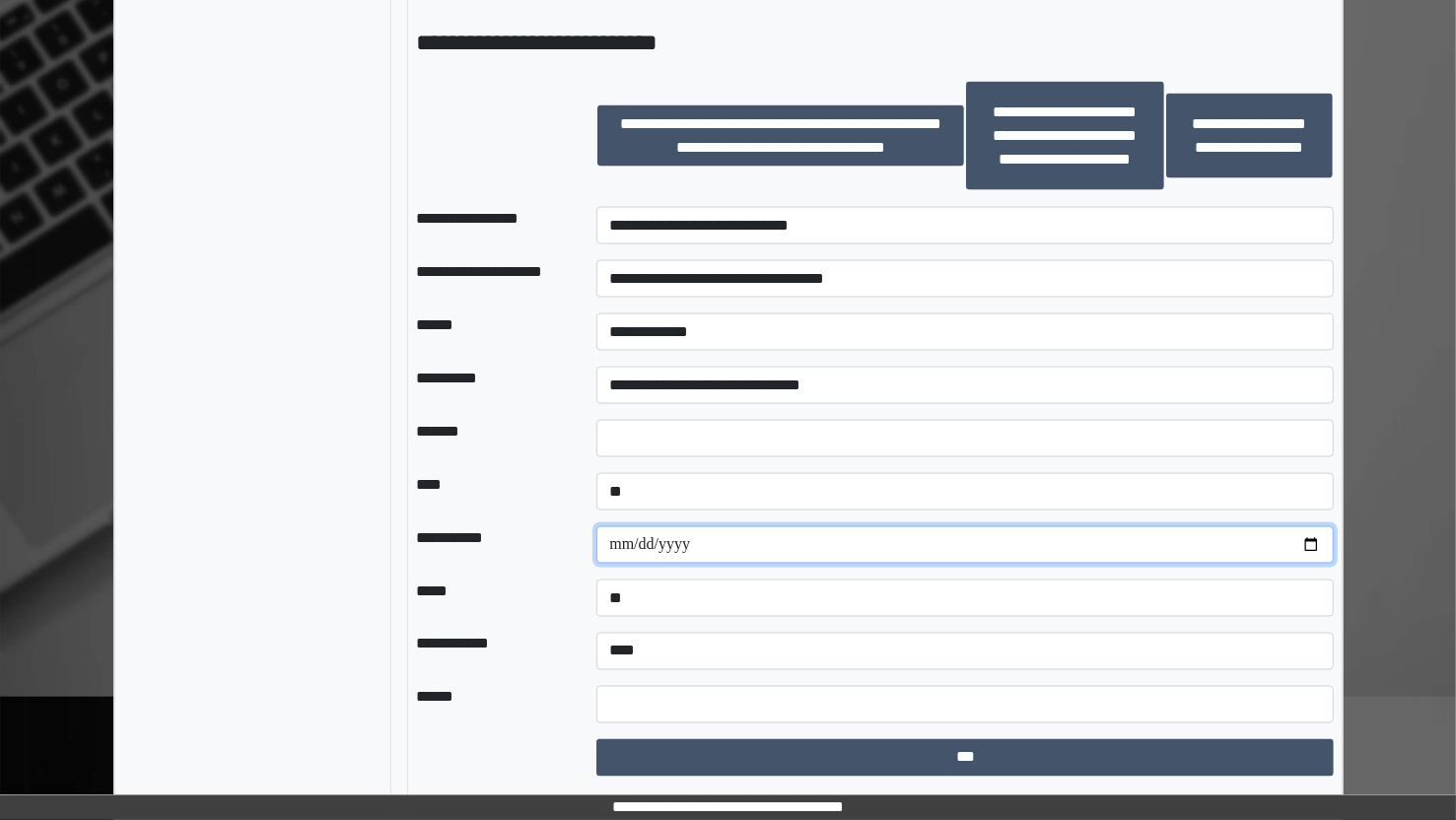 click at bounding box center (965, 545) 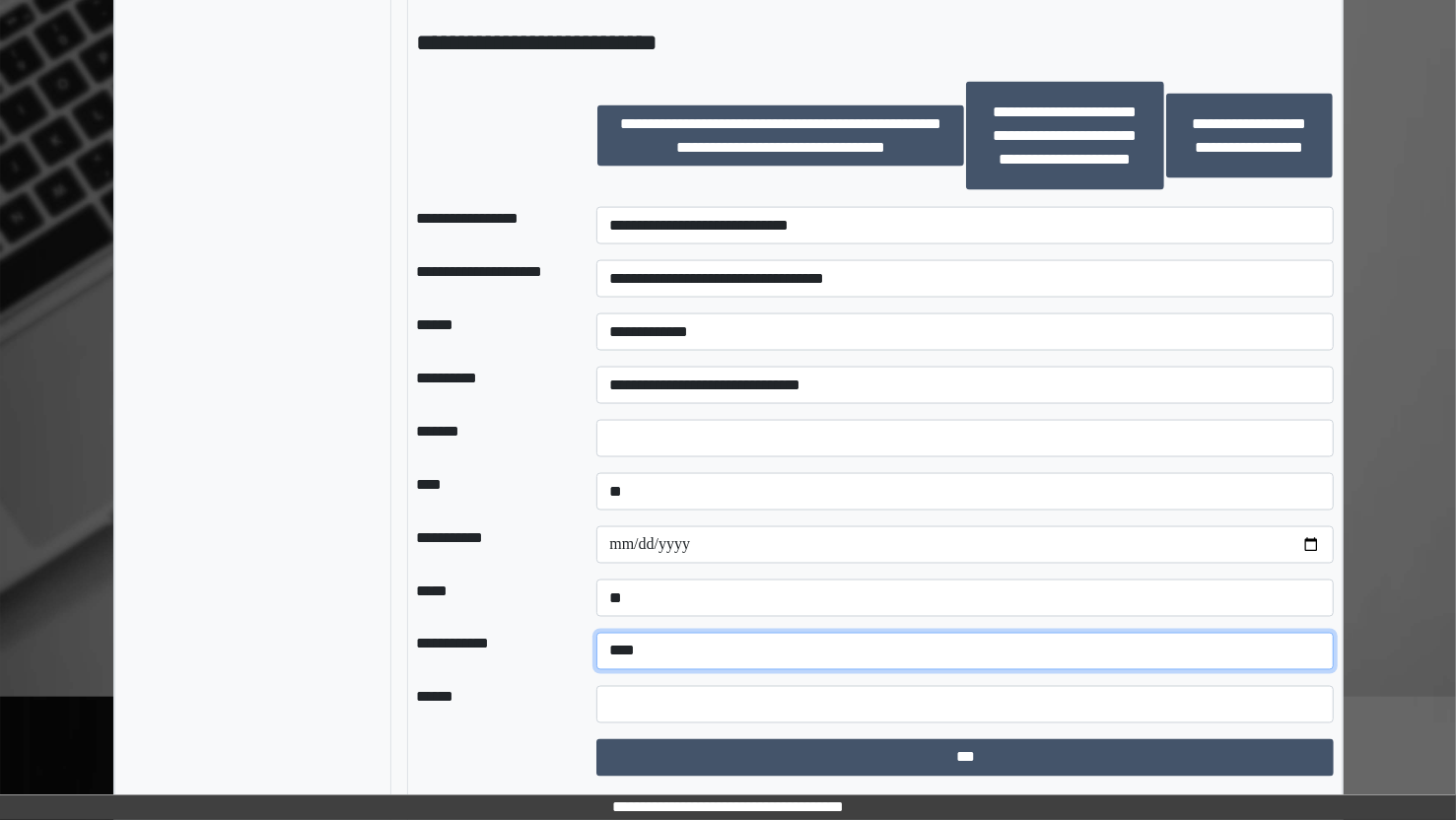 click on "**********" at bounding box center (965, 651) 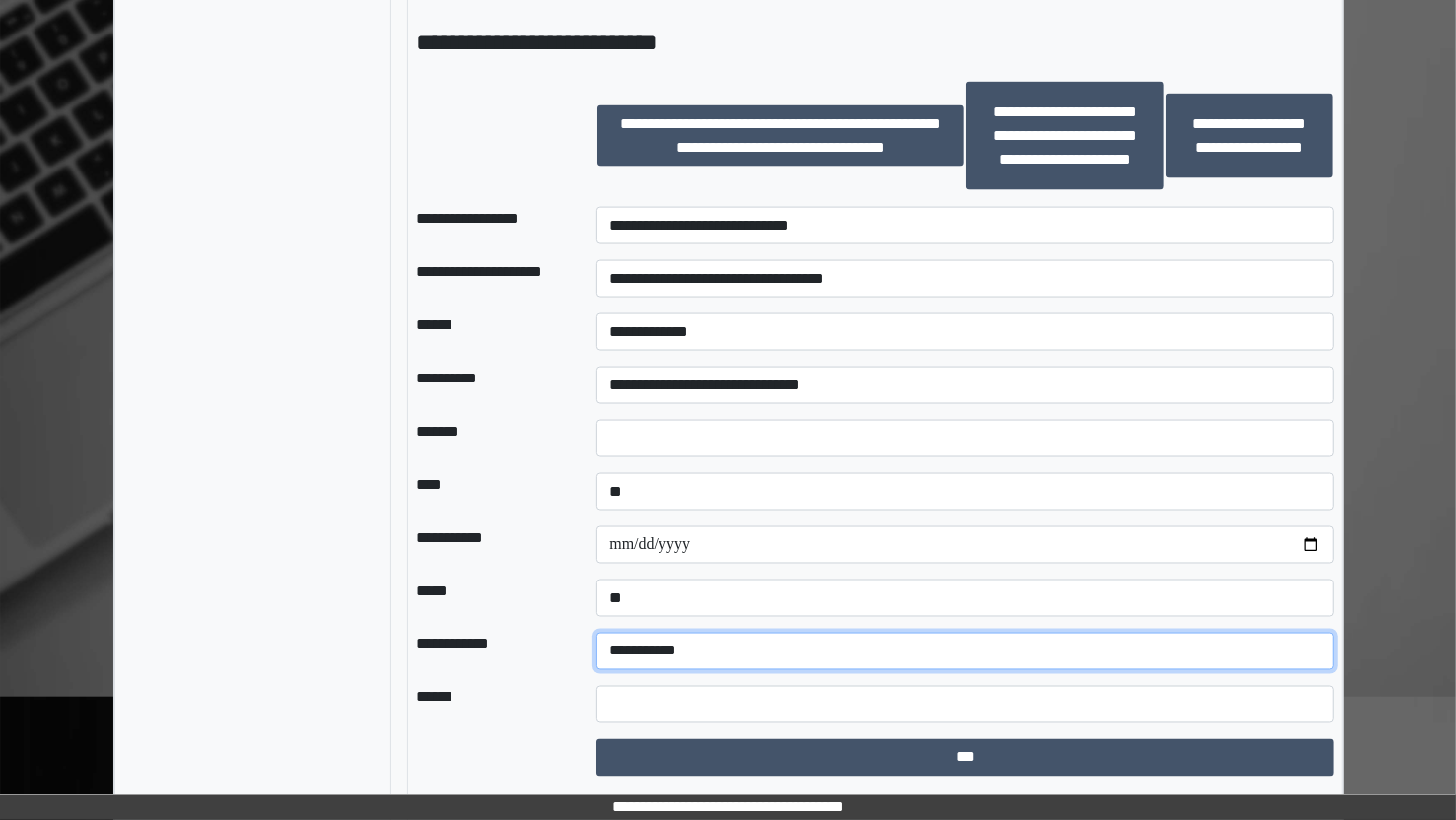 click on "**********" at bounding box center (965, 651) 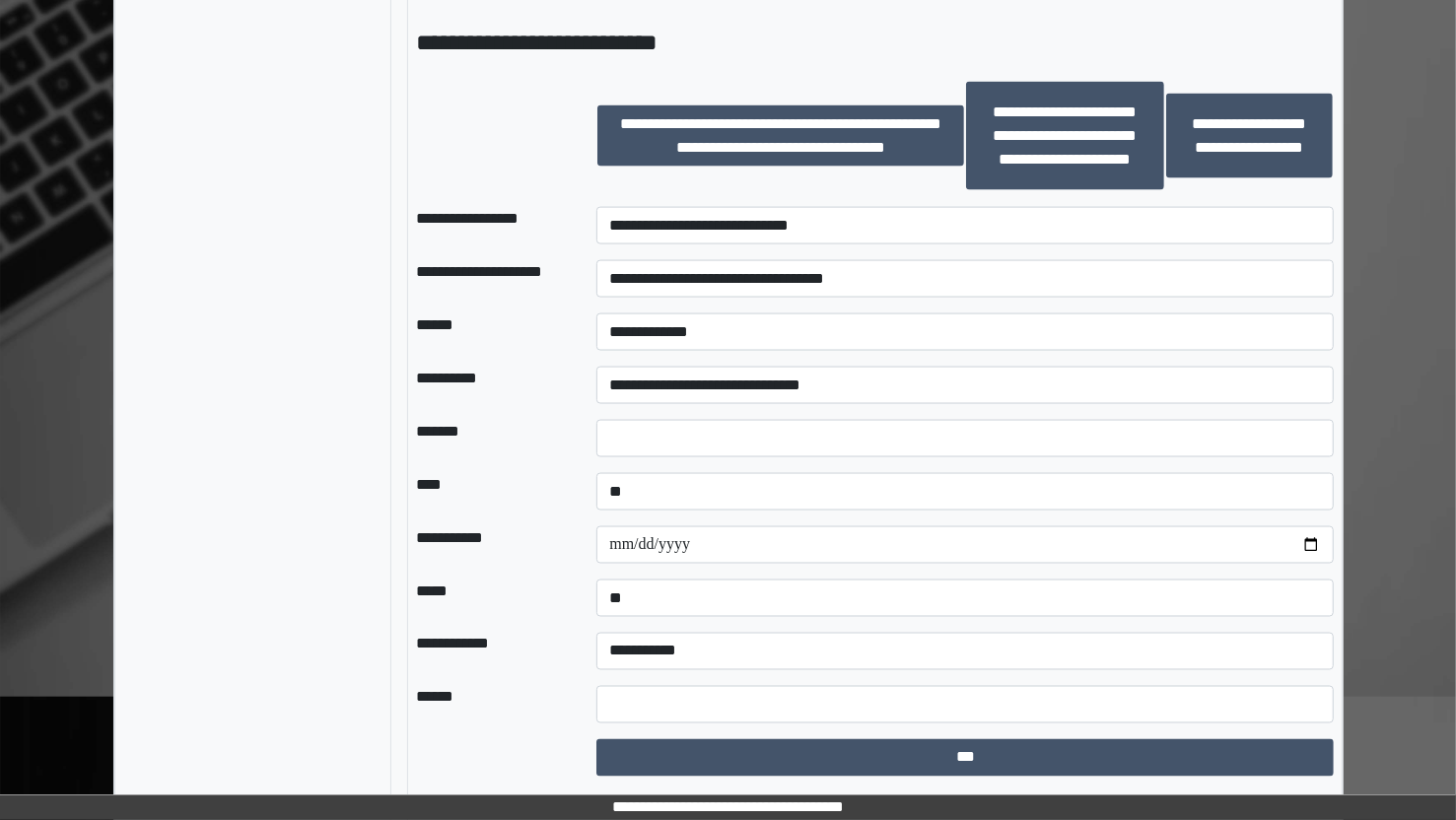 click on "*****" at bounding box center [490, 598] 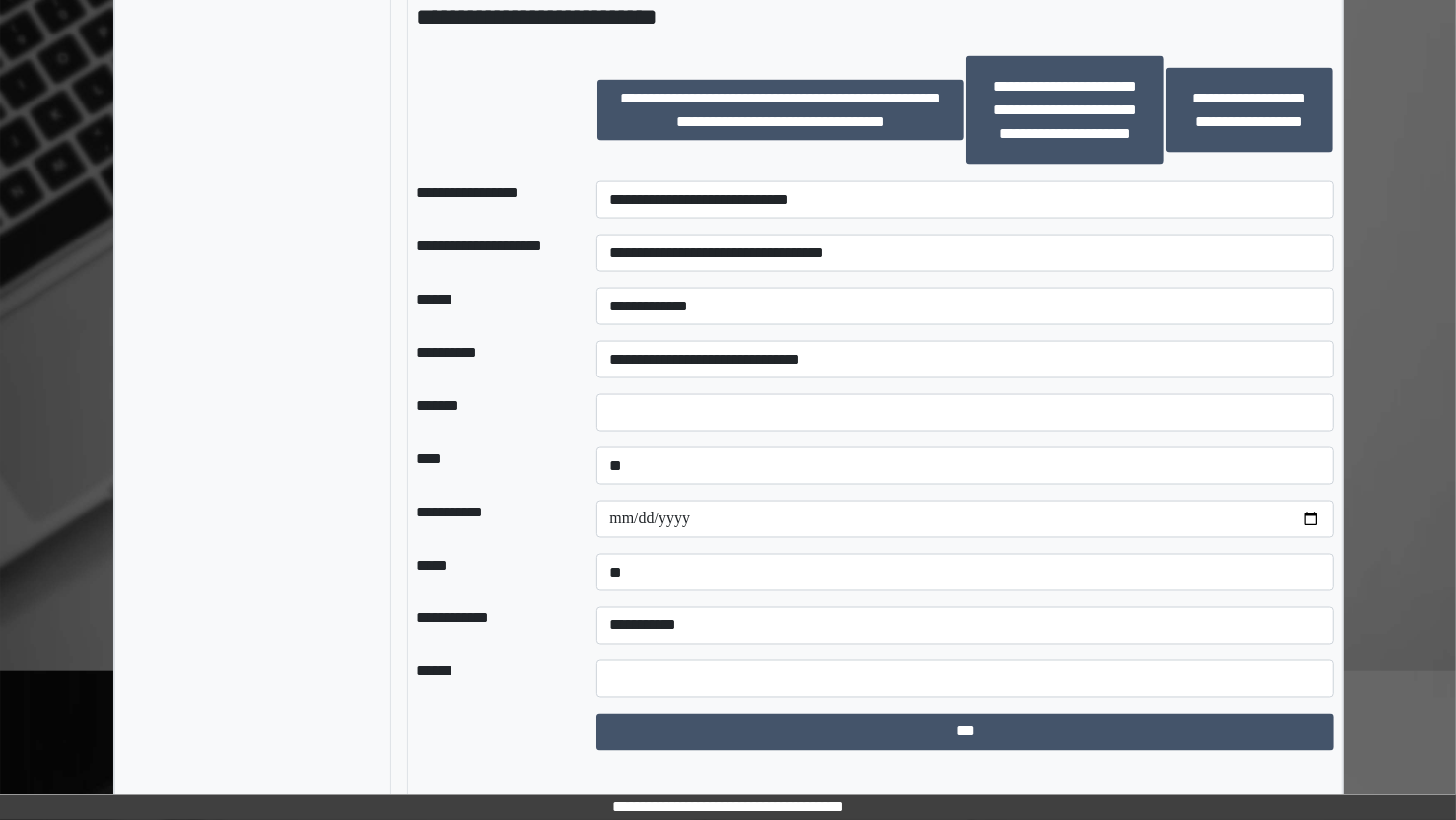 scroll, scrollTop: 2076, scrollLeft: 0, axis: vertical 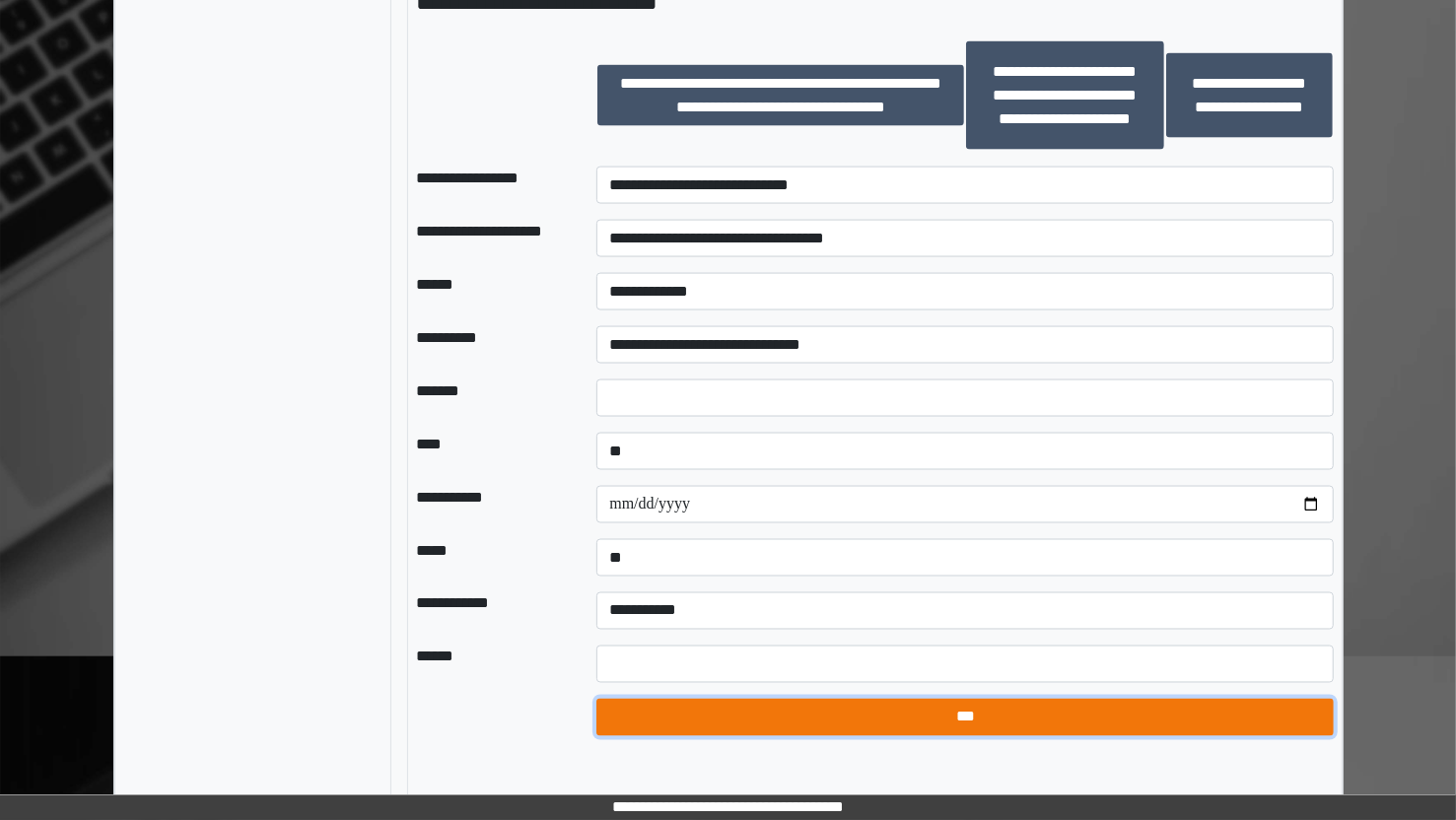 click on "***" at bounding box center [965, 718] 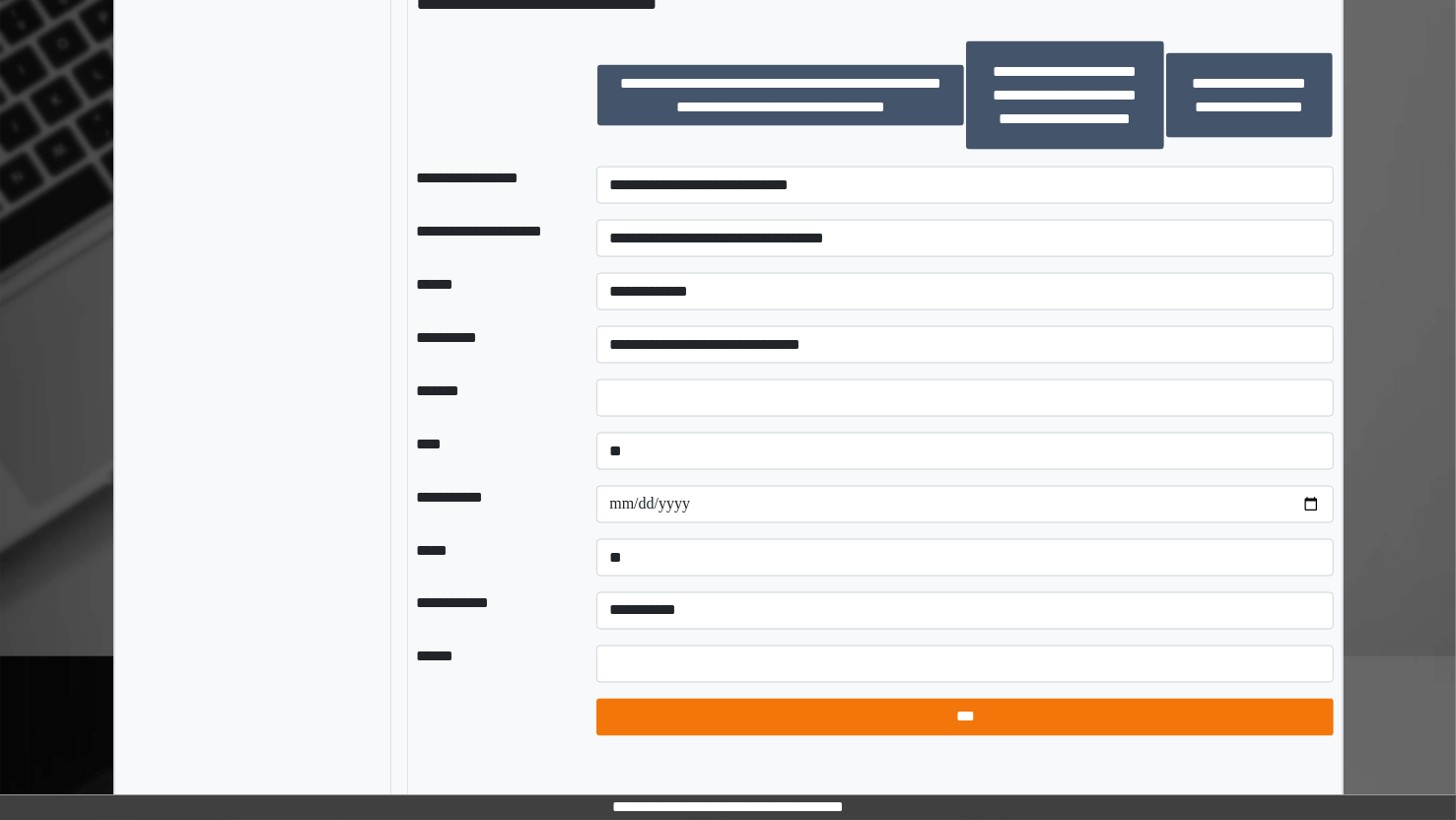 select on "*" 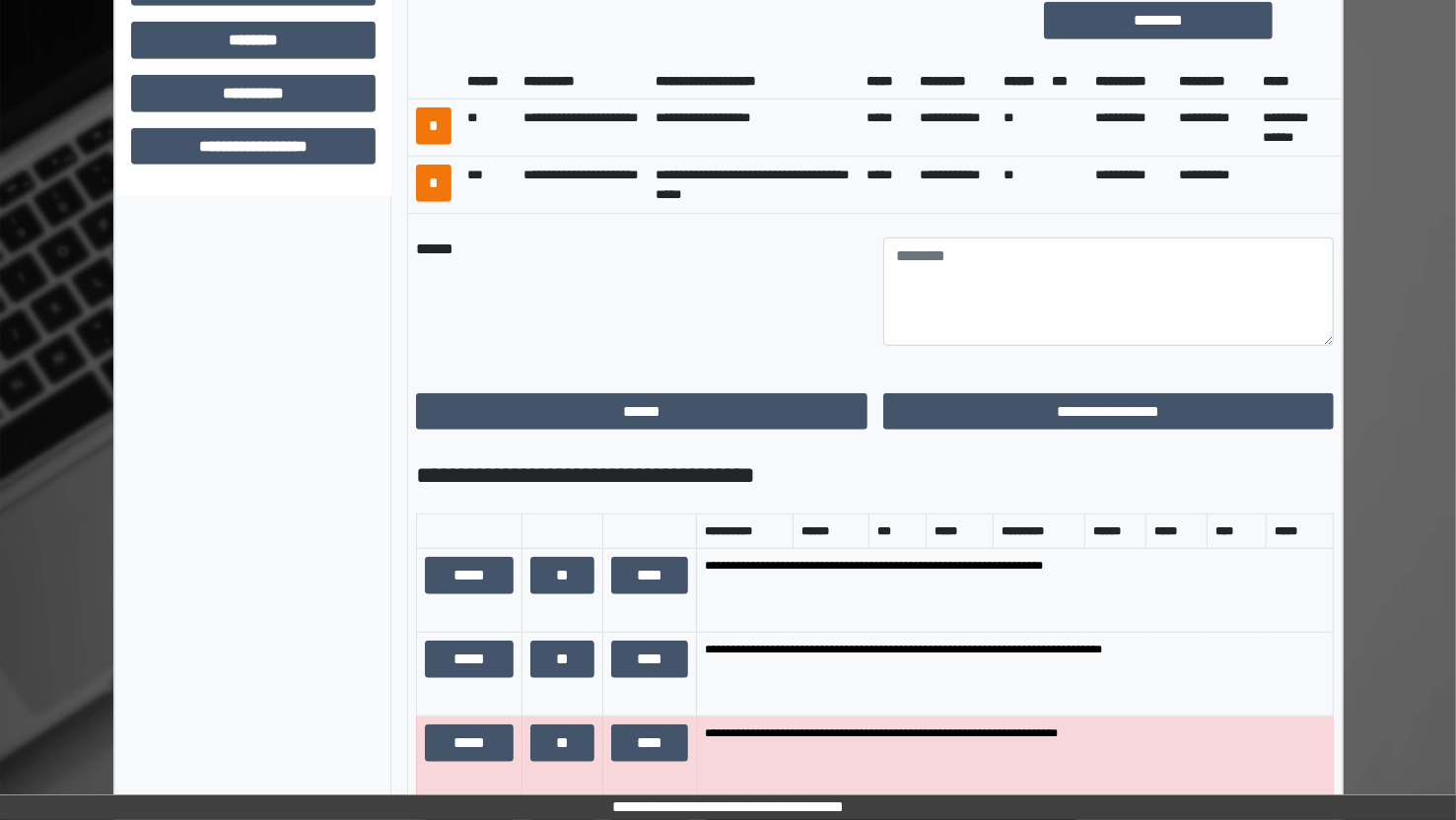 scroll, scrollTop: 821, scrollLeft: 0, axis: vertical 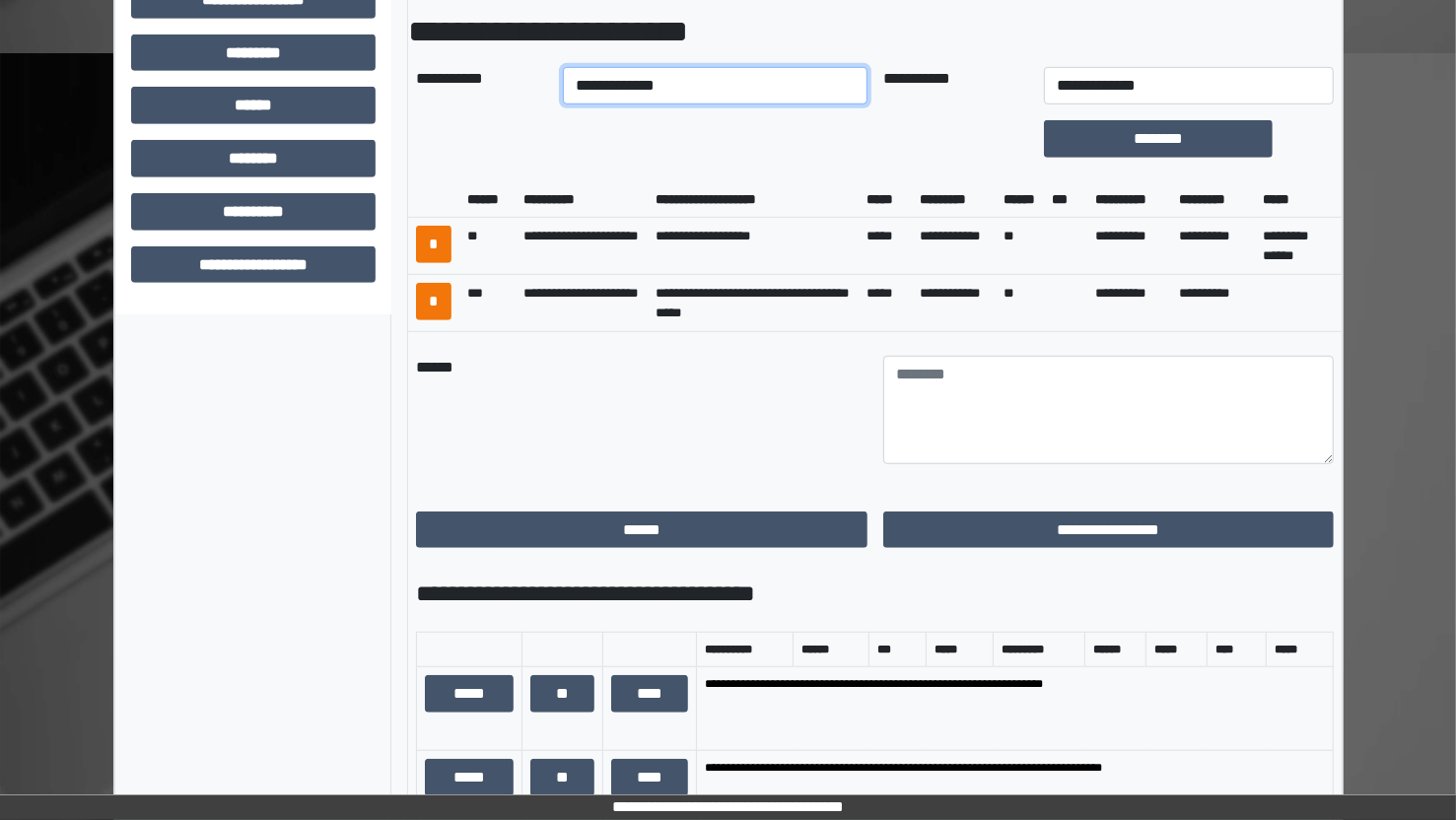 click on "**********" at bounding box center [715, 86] 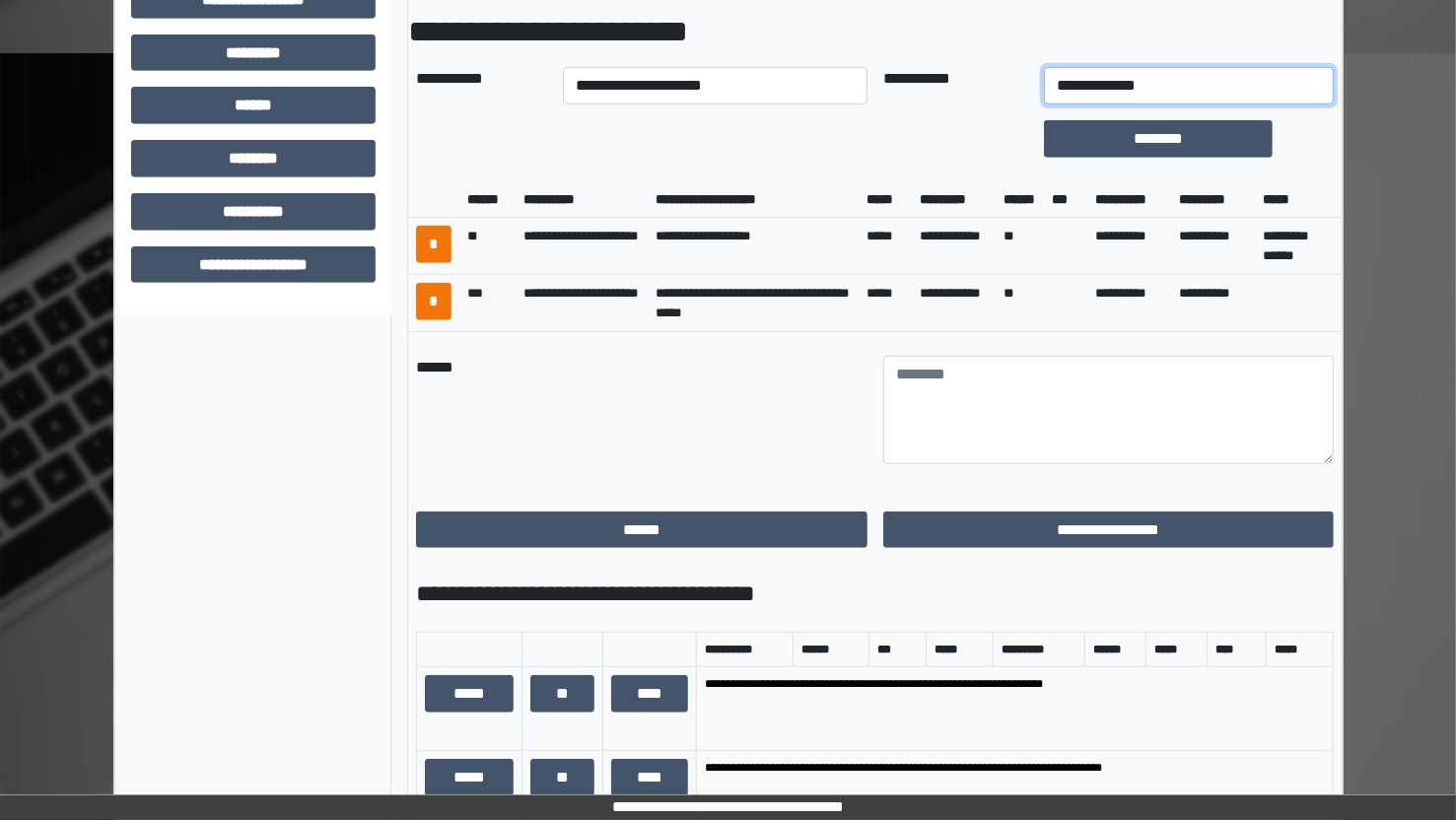 drag, startPoint x: 1131, startPoint y: 99, endPoint x: 1133, endPoint y: 108, distance: 9.219544 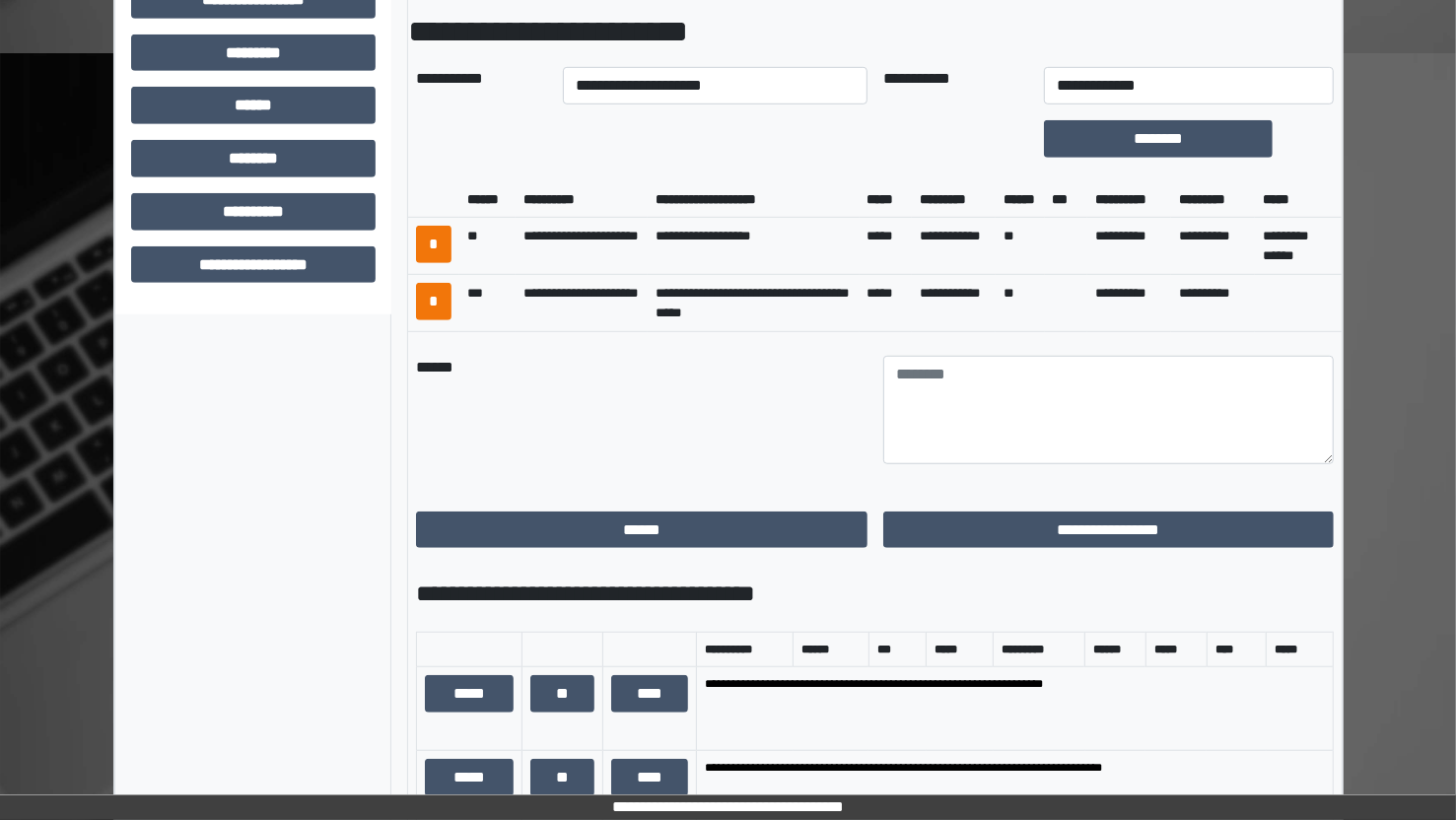 click at bounding box center (715, 139) 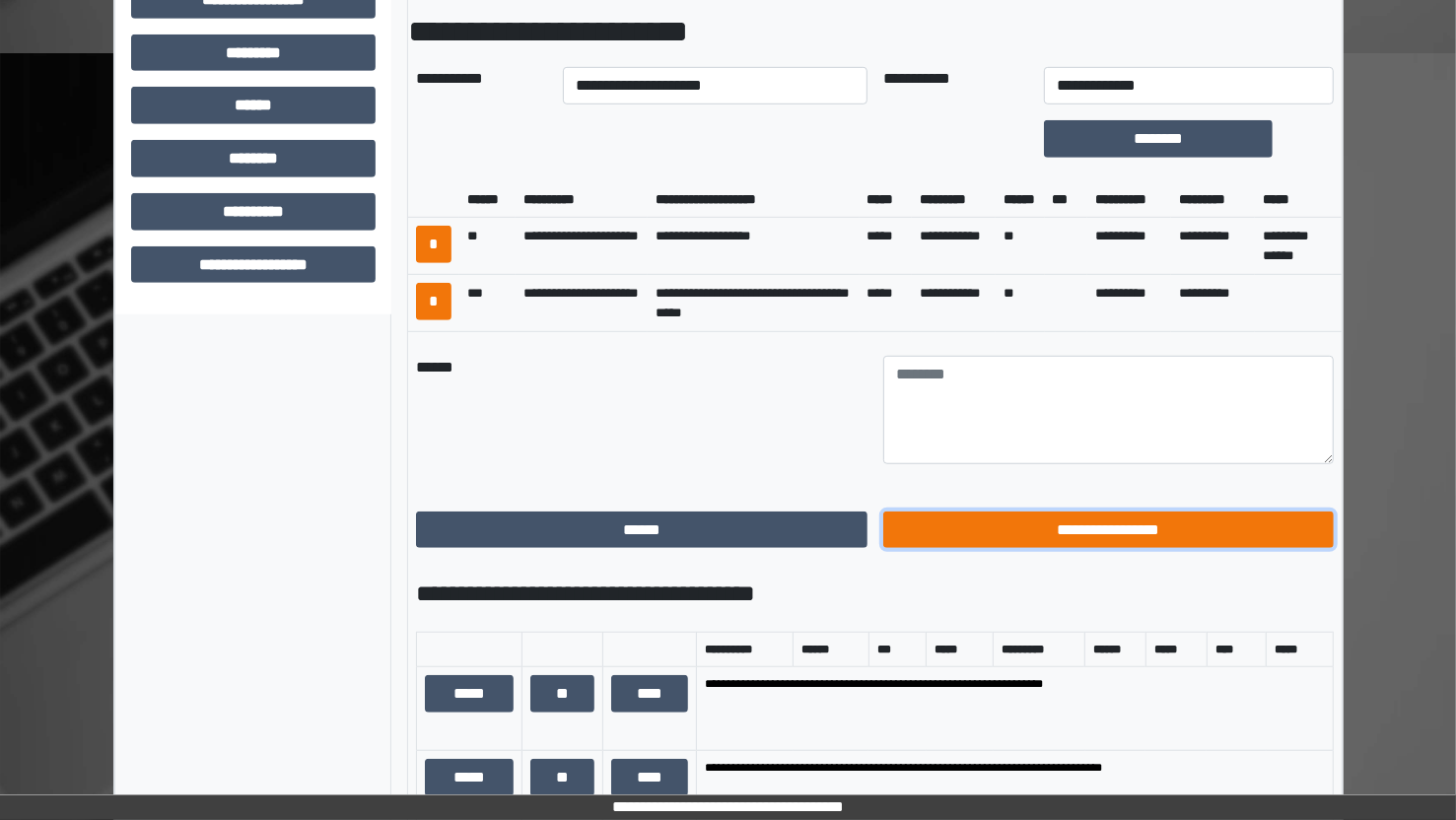 click on "**********" at bounding box center (1108, 530) 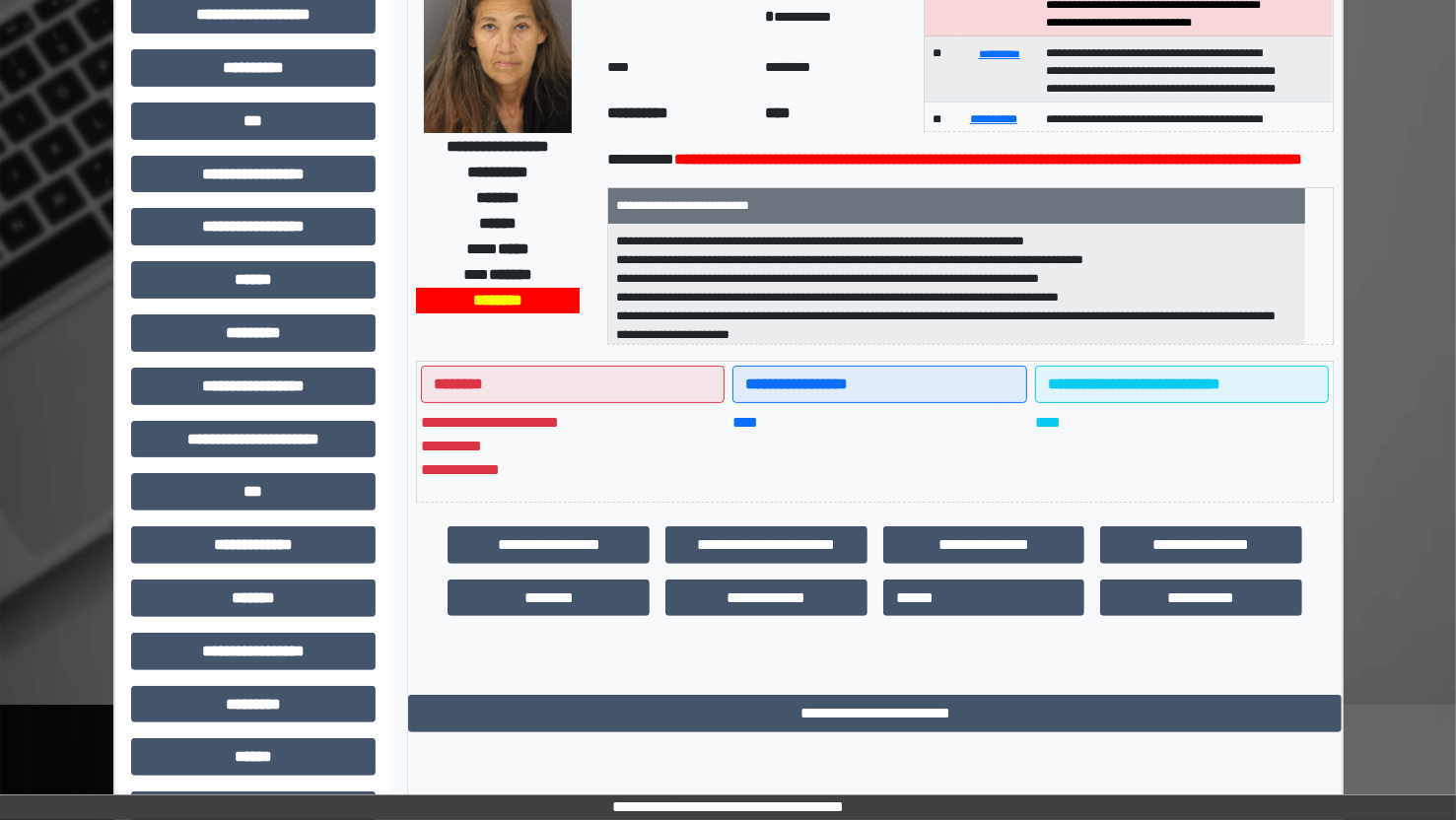 scroll, scrollTop: 0, scrollLeft: 0, axis: both 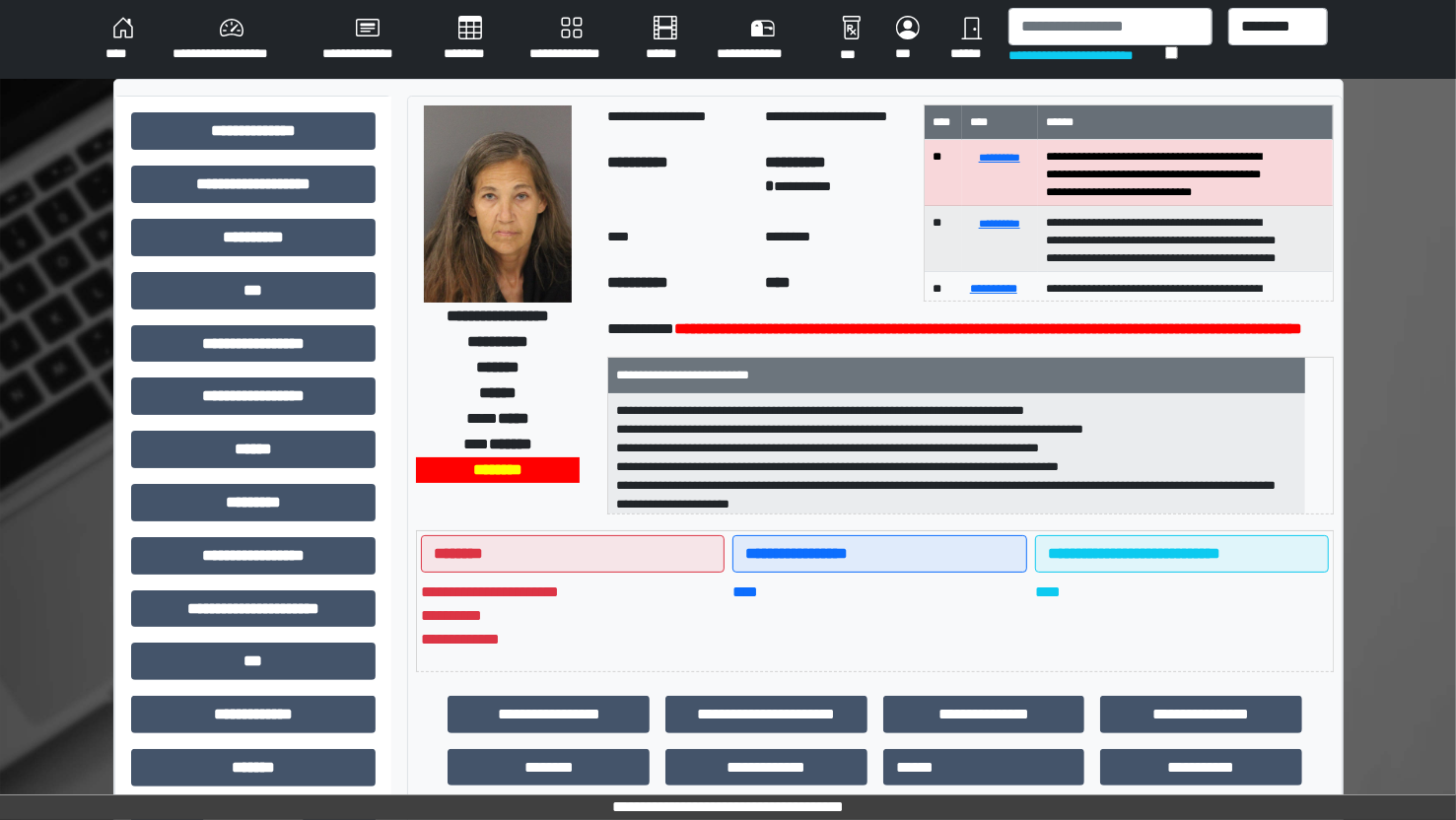 click on "****" at bounding box center (123, 39) 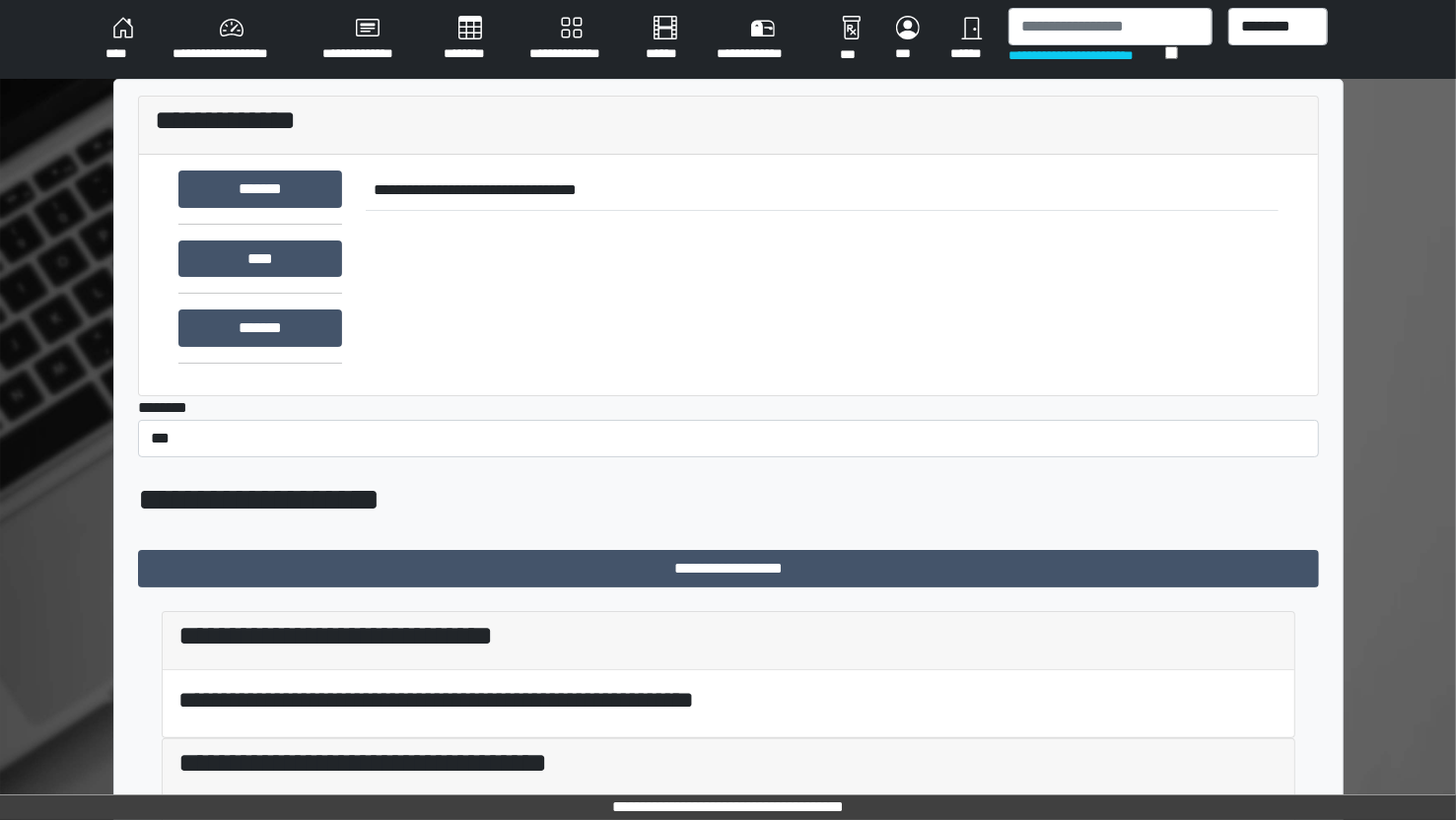 scroll, scrollTop: 627, scrollLeft: 0, axis: vertical 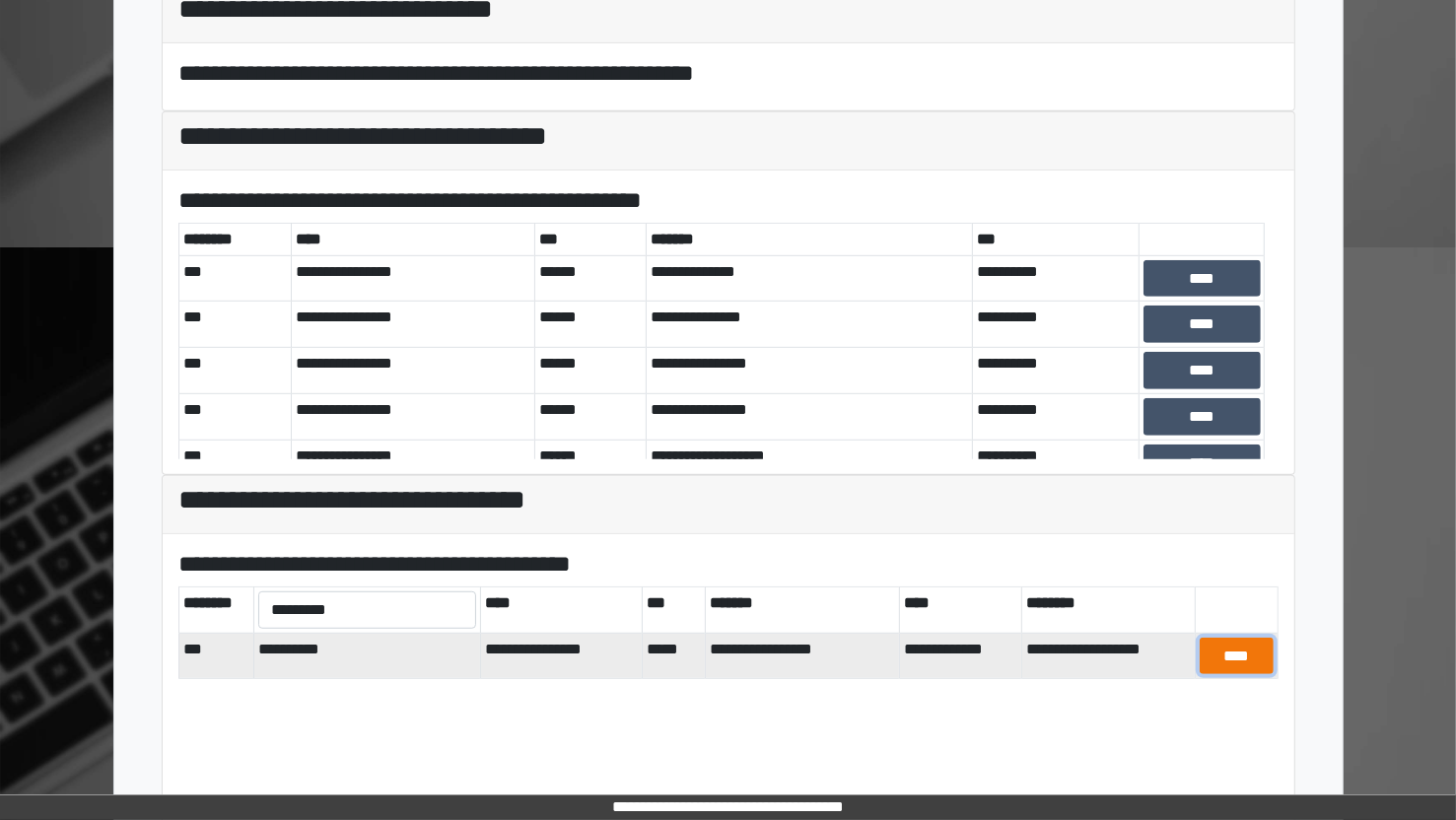 click on "****" at bounding box center [1237, 656] 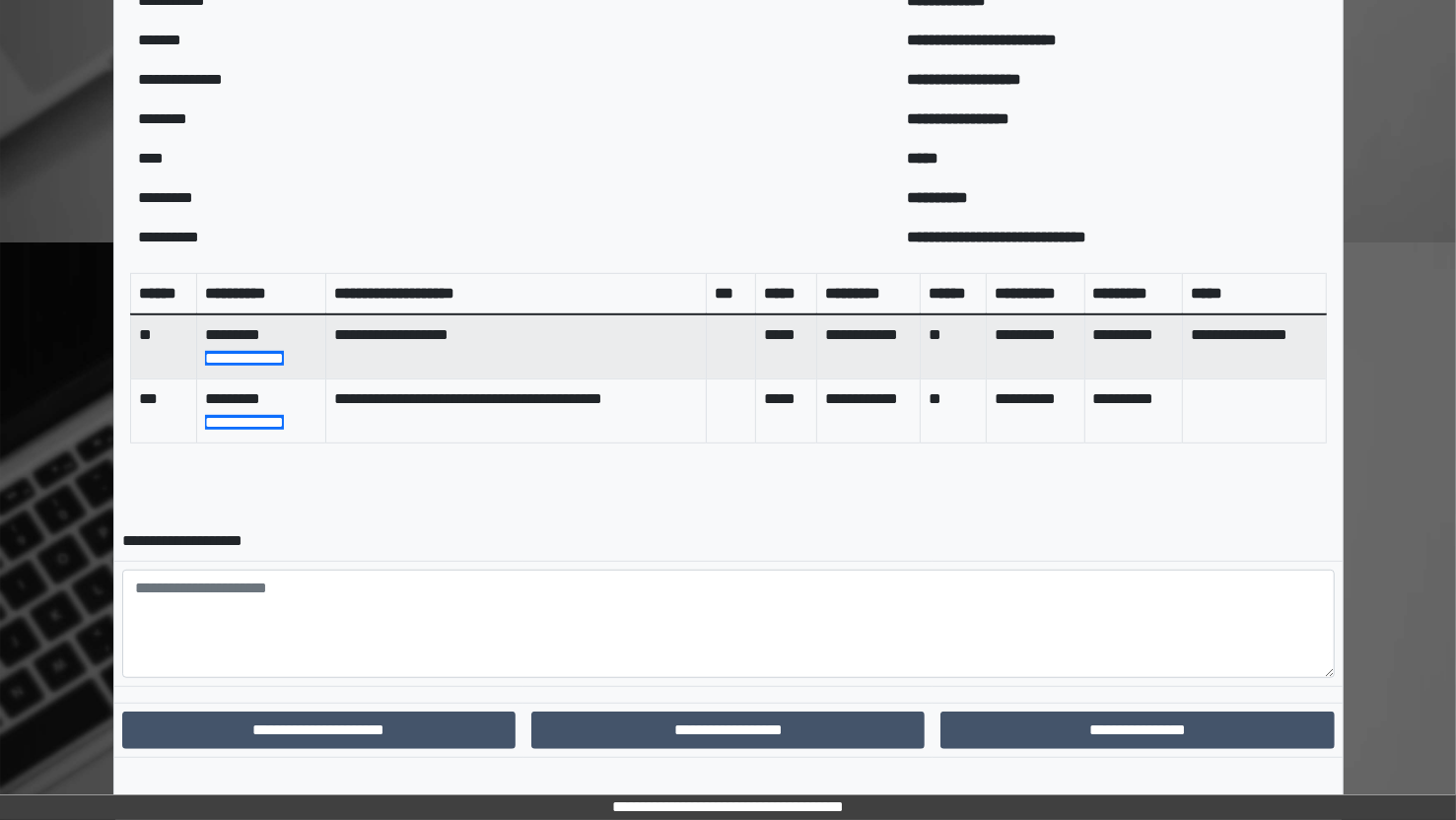 scroll, scrollTop: 649, scrollLeft: 0, axis: vertical 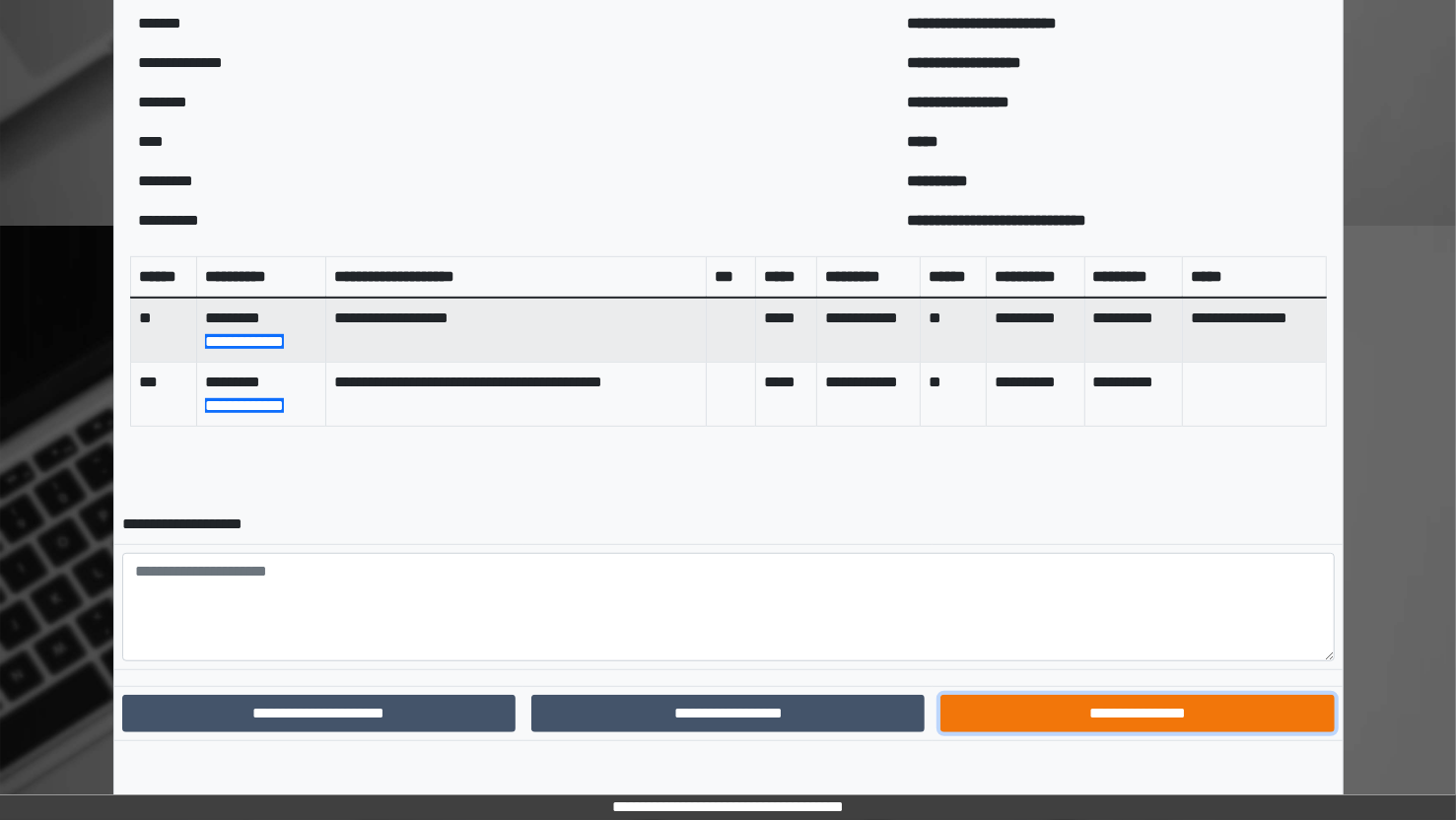click on "**********" at bounding box center [1137, 714] 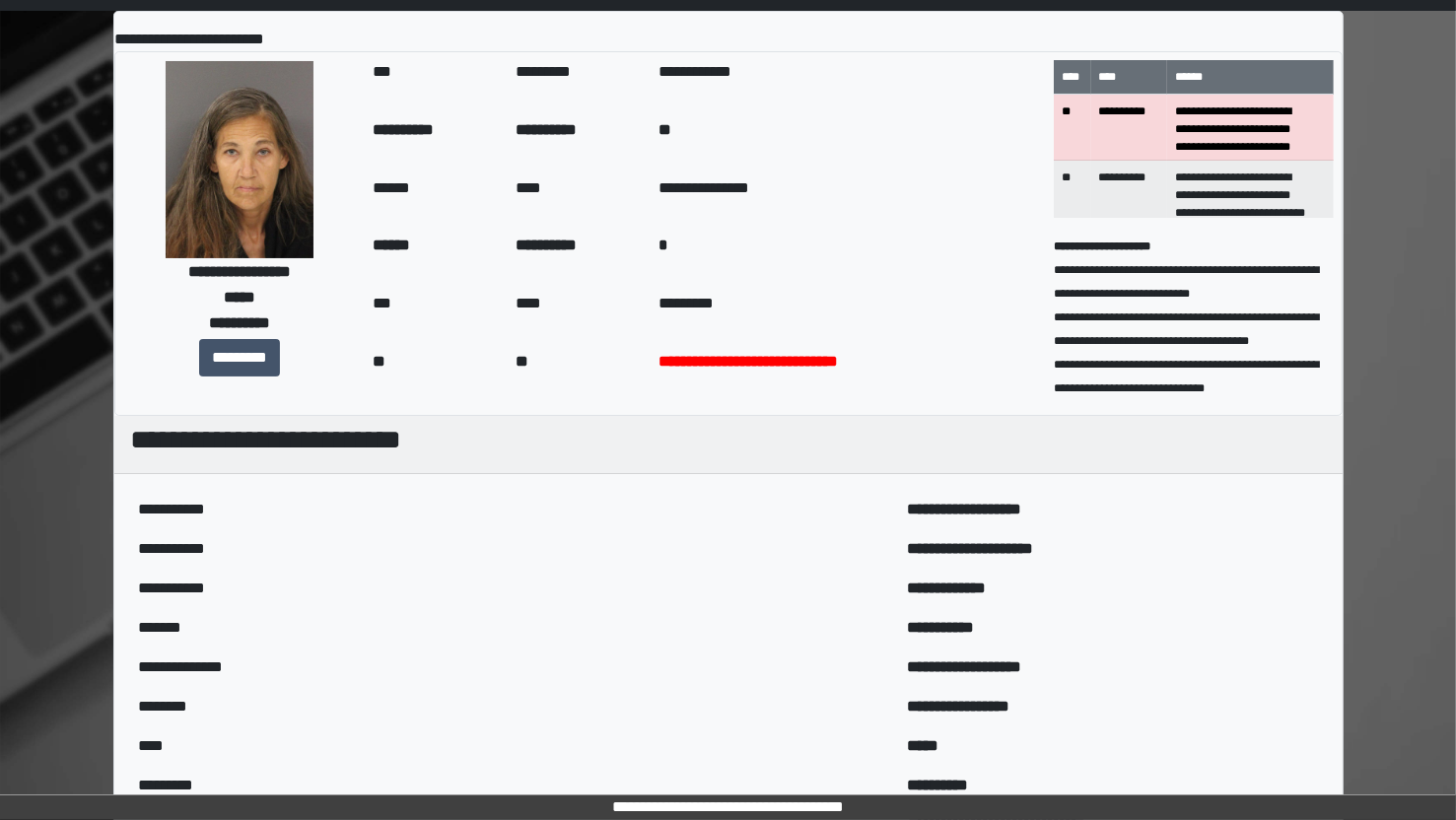 scroll, scrollTop: 0, scrollLeft: 0, axis: both 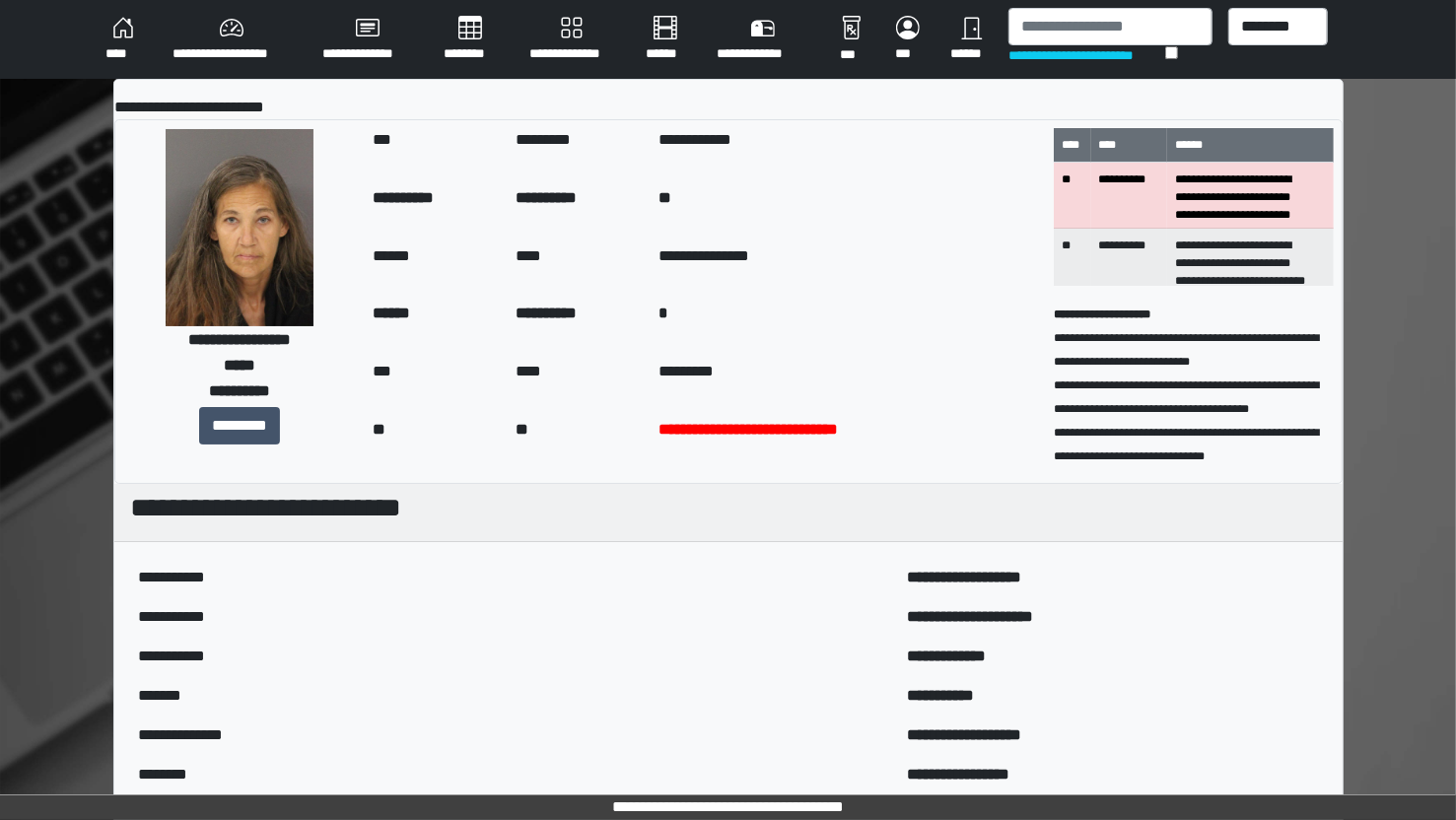 click on "******" at bounding box center [972, 39] 